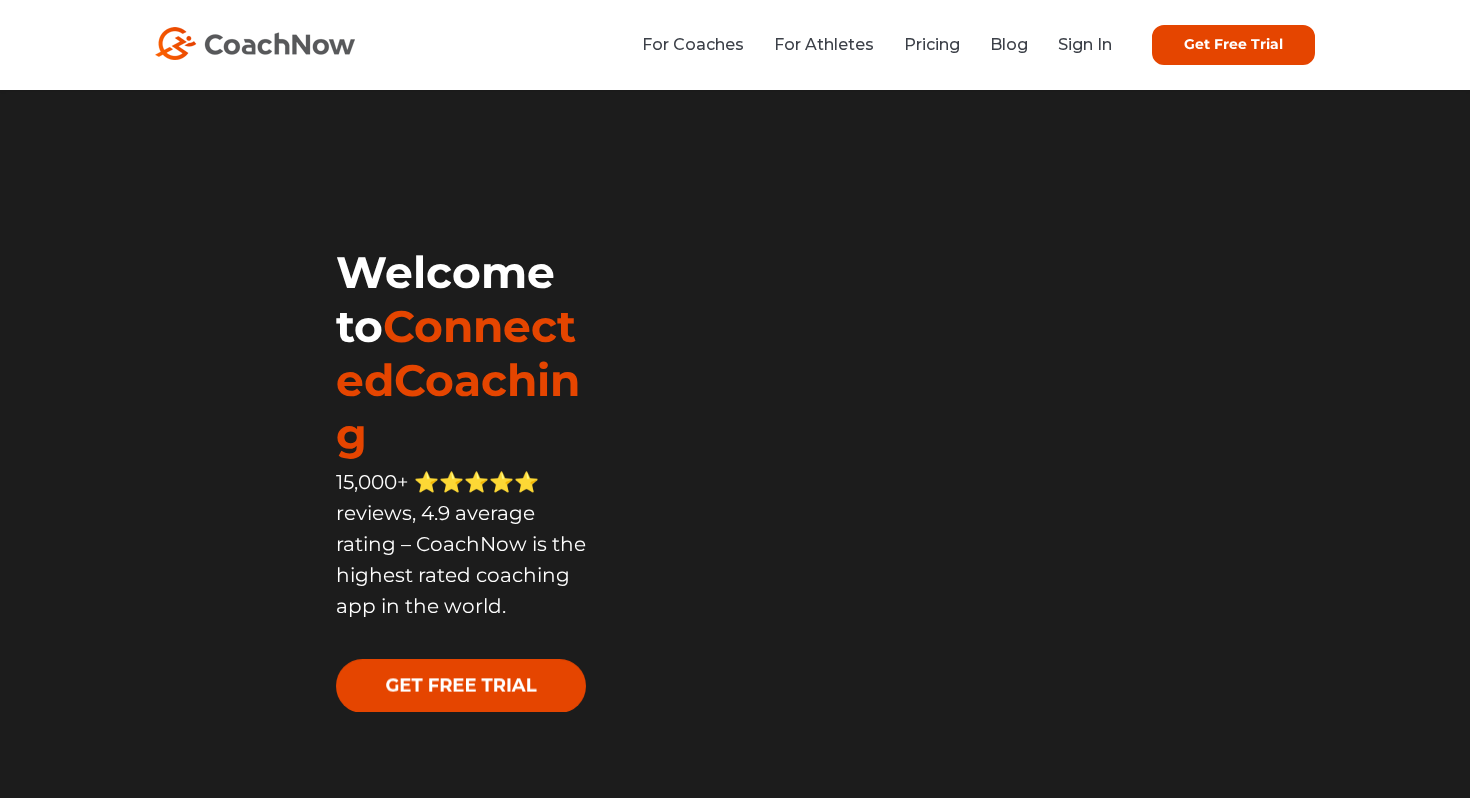 scroll, scrollTop: 0, scrollLeft: 0, axis: both 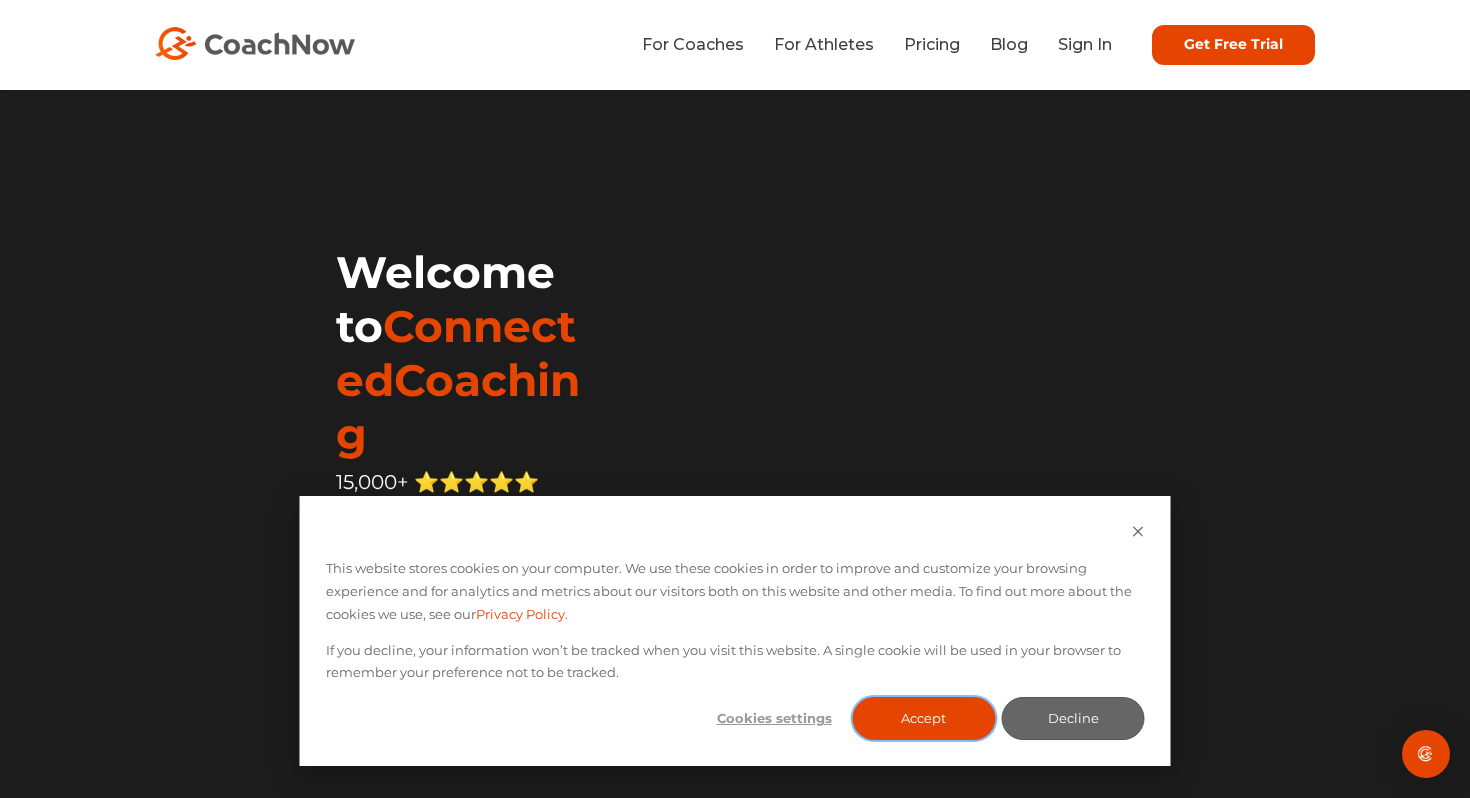 click on "Accept" at bounding box center [923, 718] 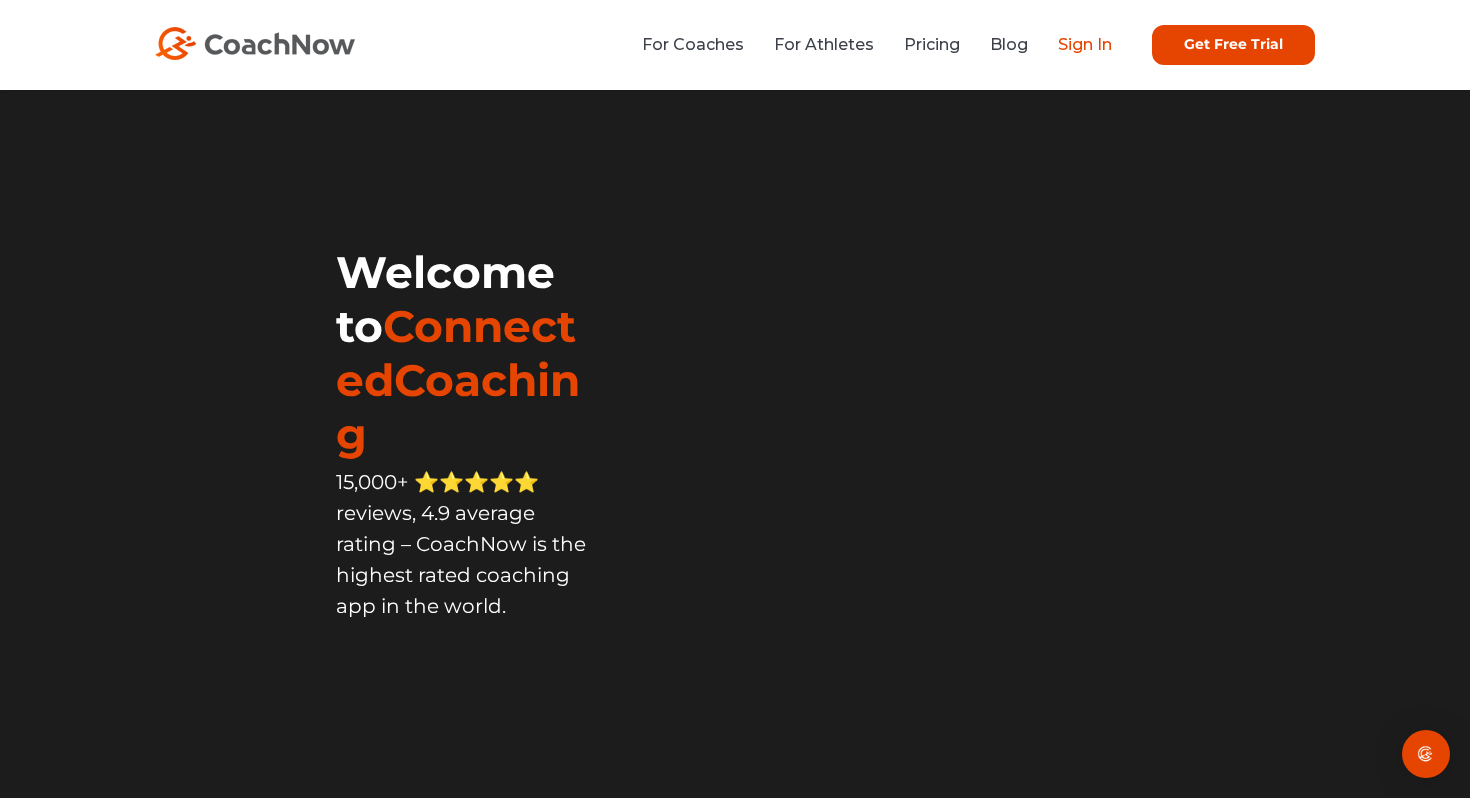 click on "Sign In" at bounding box center (1085, 44) 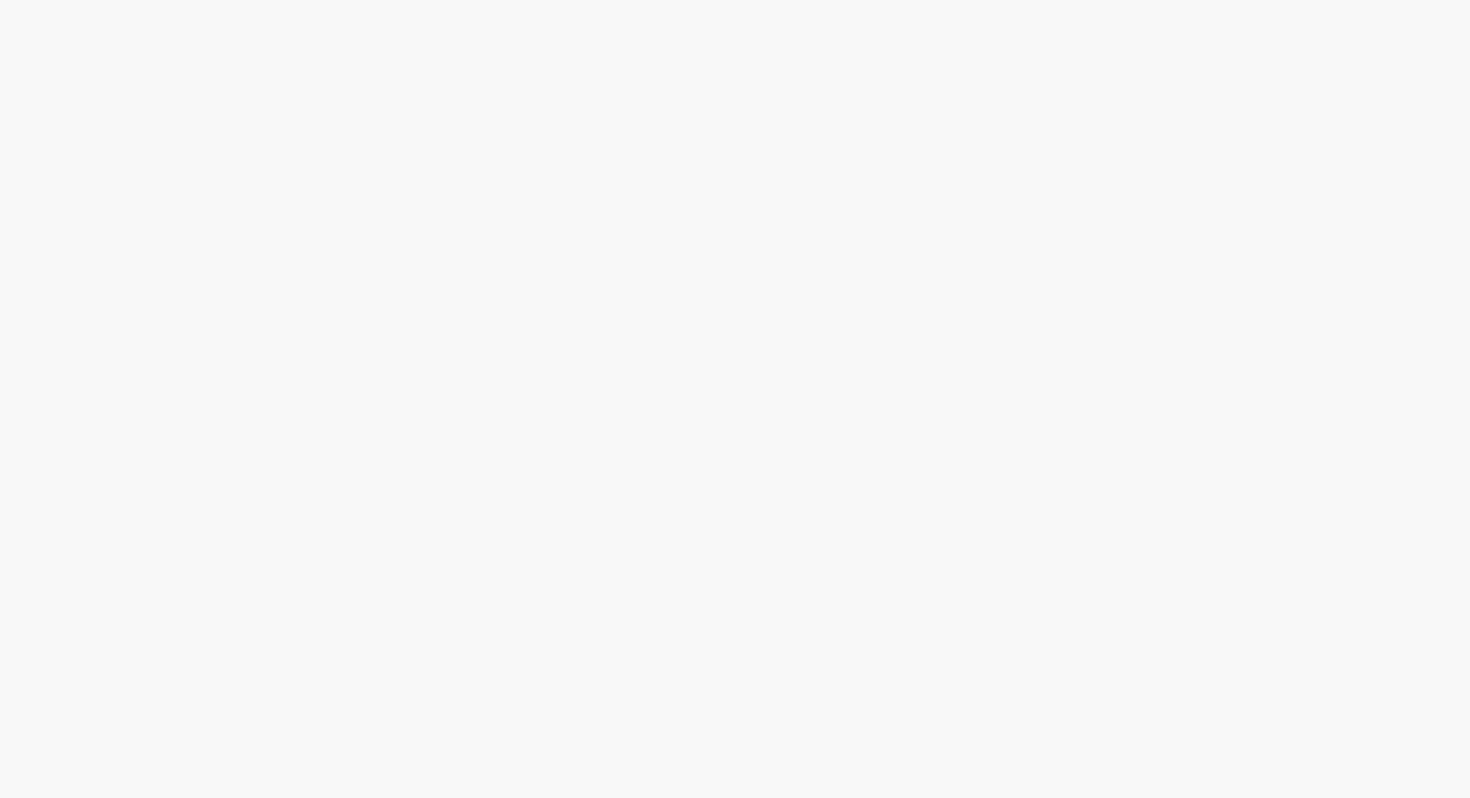 scroll, scrollTop: 0, scrollLeft: 0, axis: both 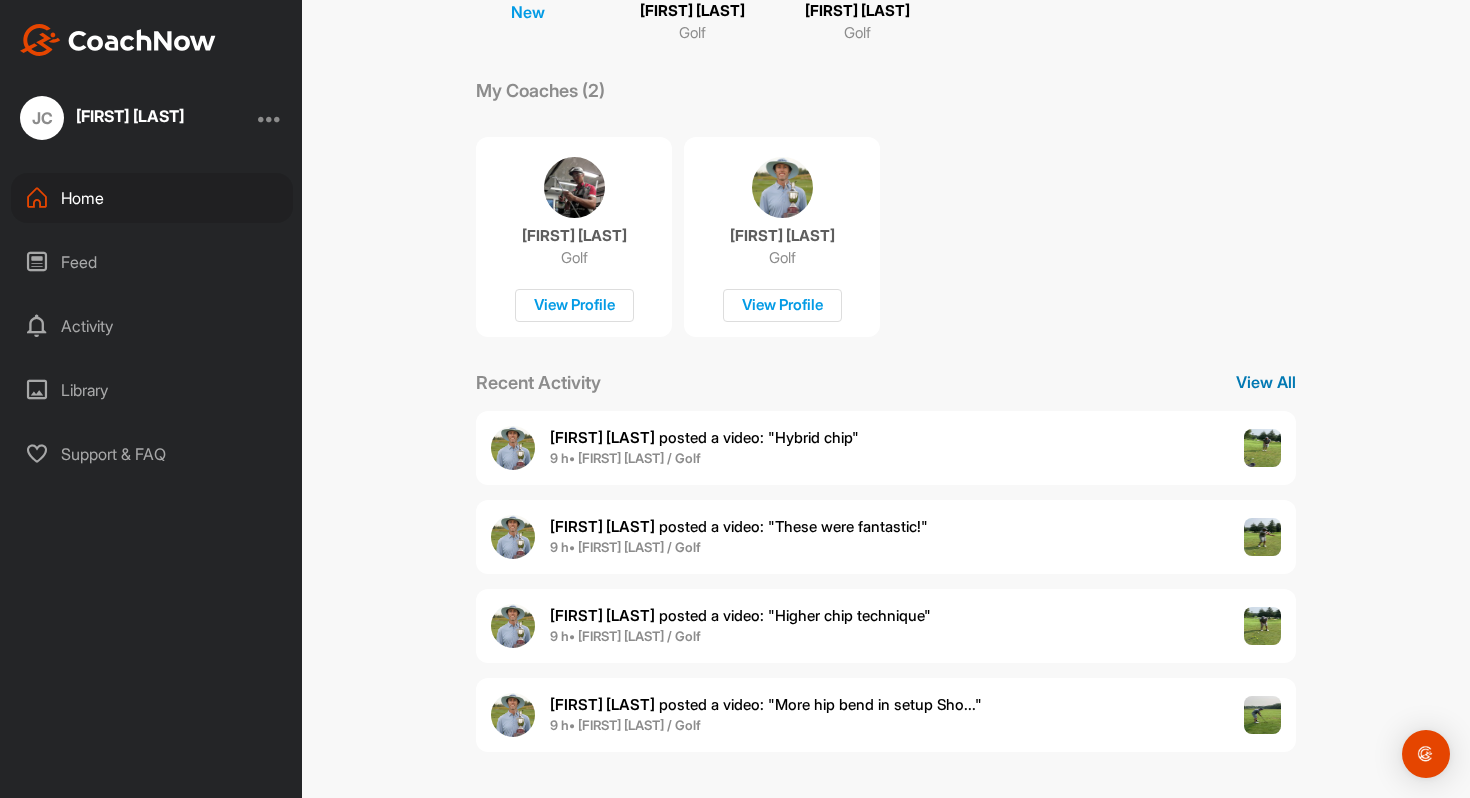 click on "View All" at bounding box center (1266, 382) 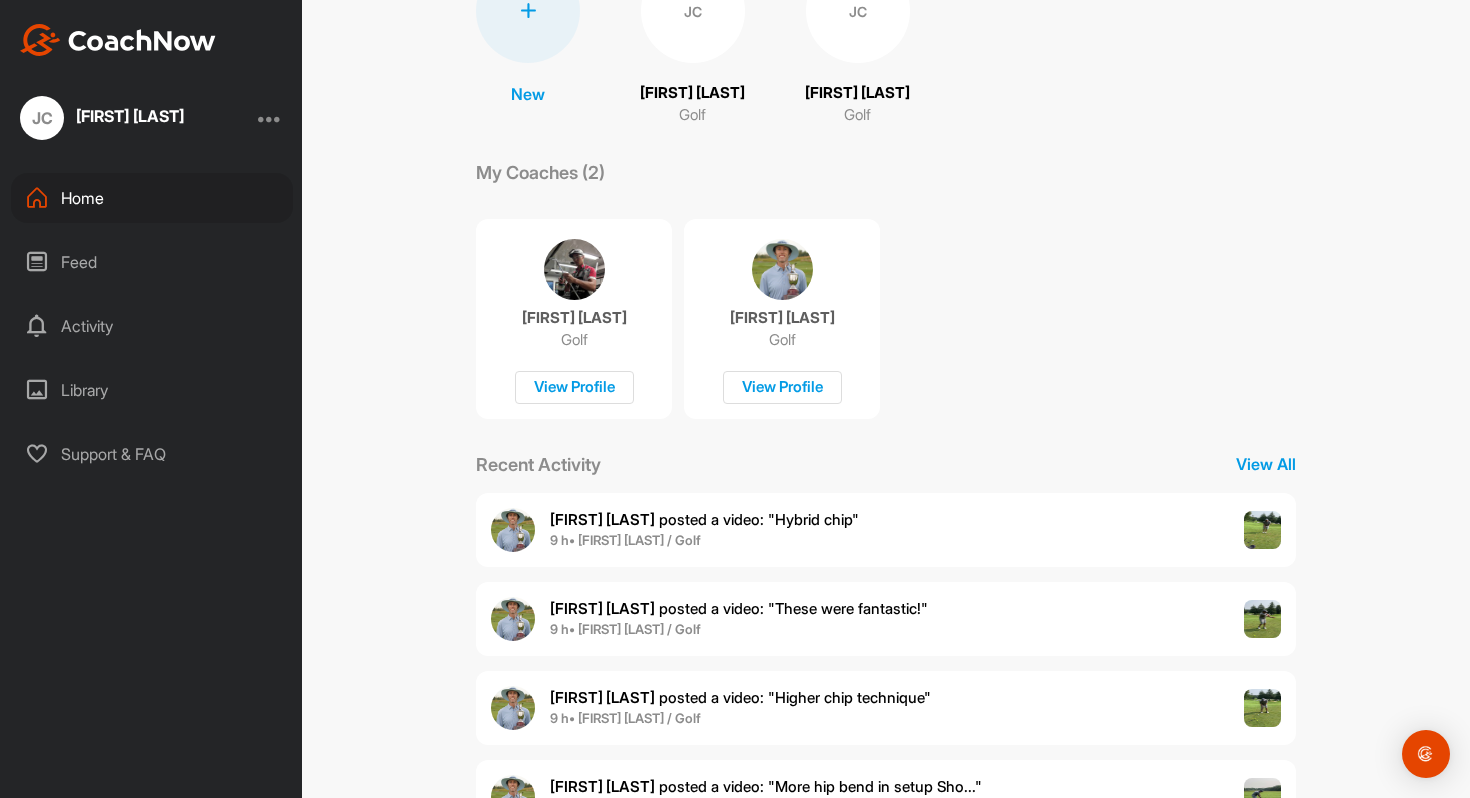 scroll, scrollTop: 231, scrollLeft: 0, axis: vertical 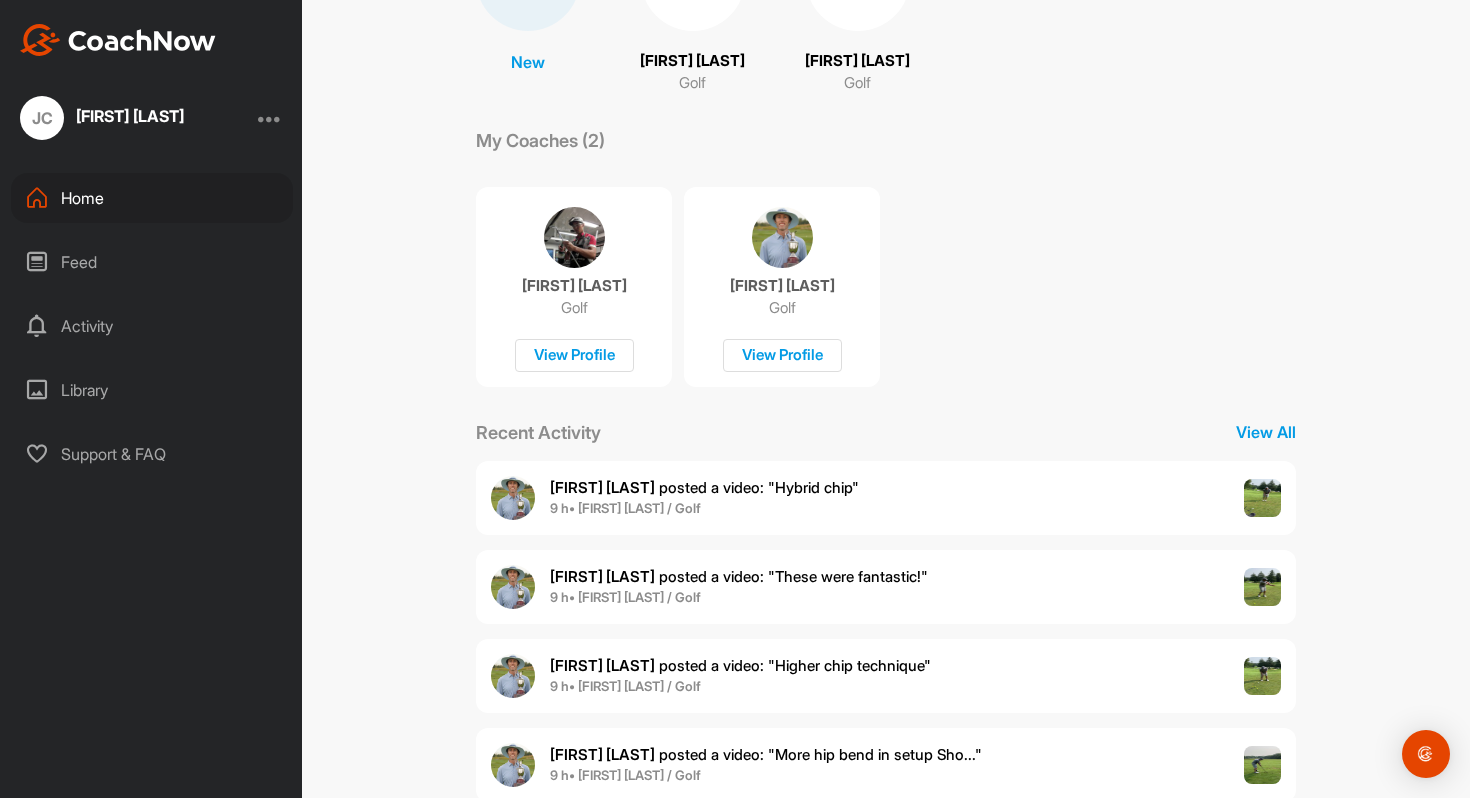 click on "9 h  • Jon C. / Golf" at bounding box center (625, 508) 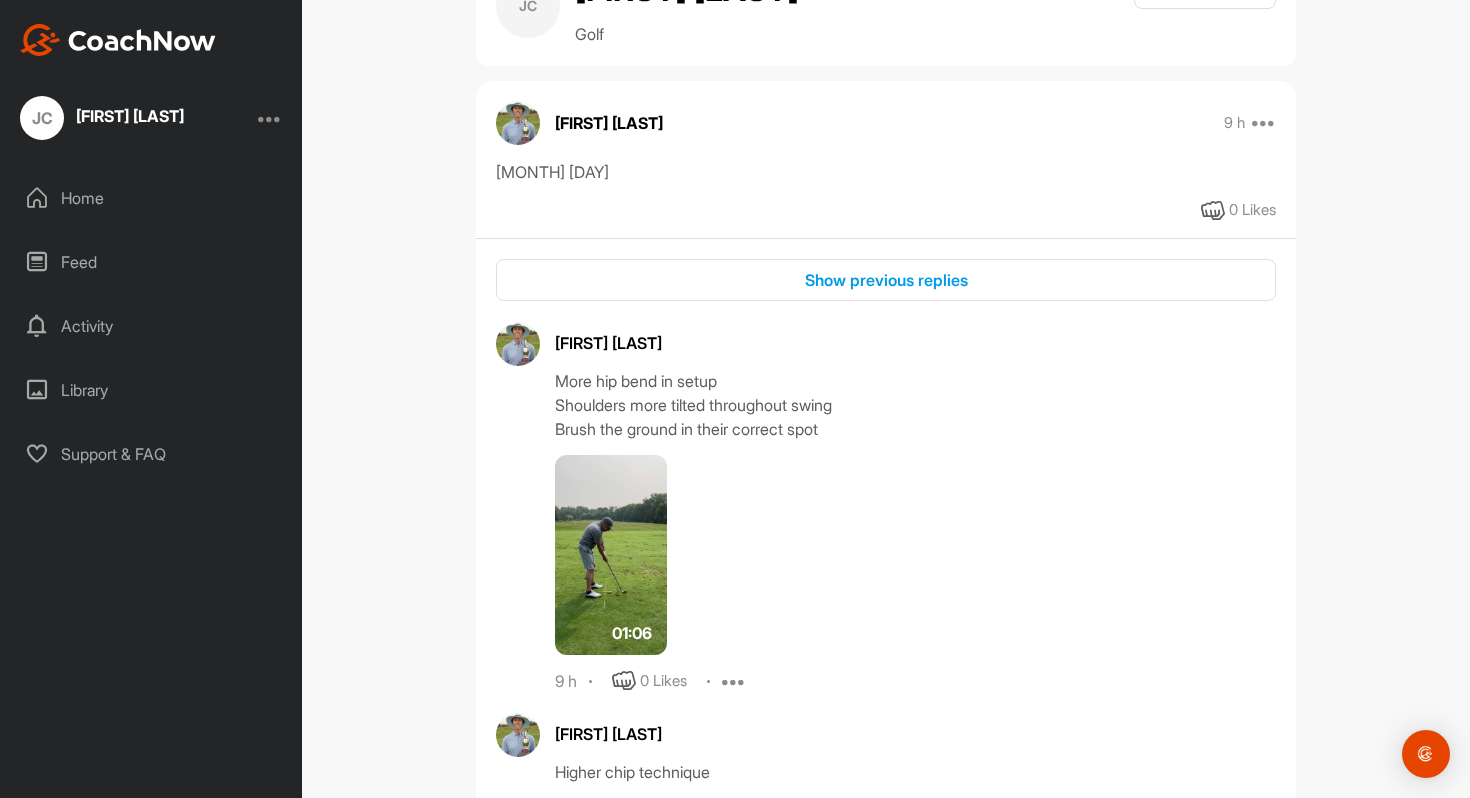 scroll, scrollTop: 97, scrollLeft: 0, axis: vertical 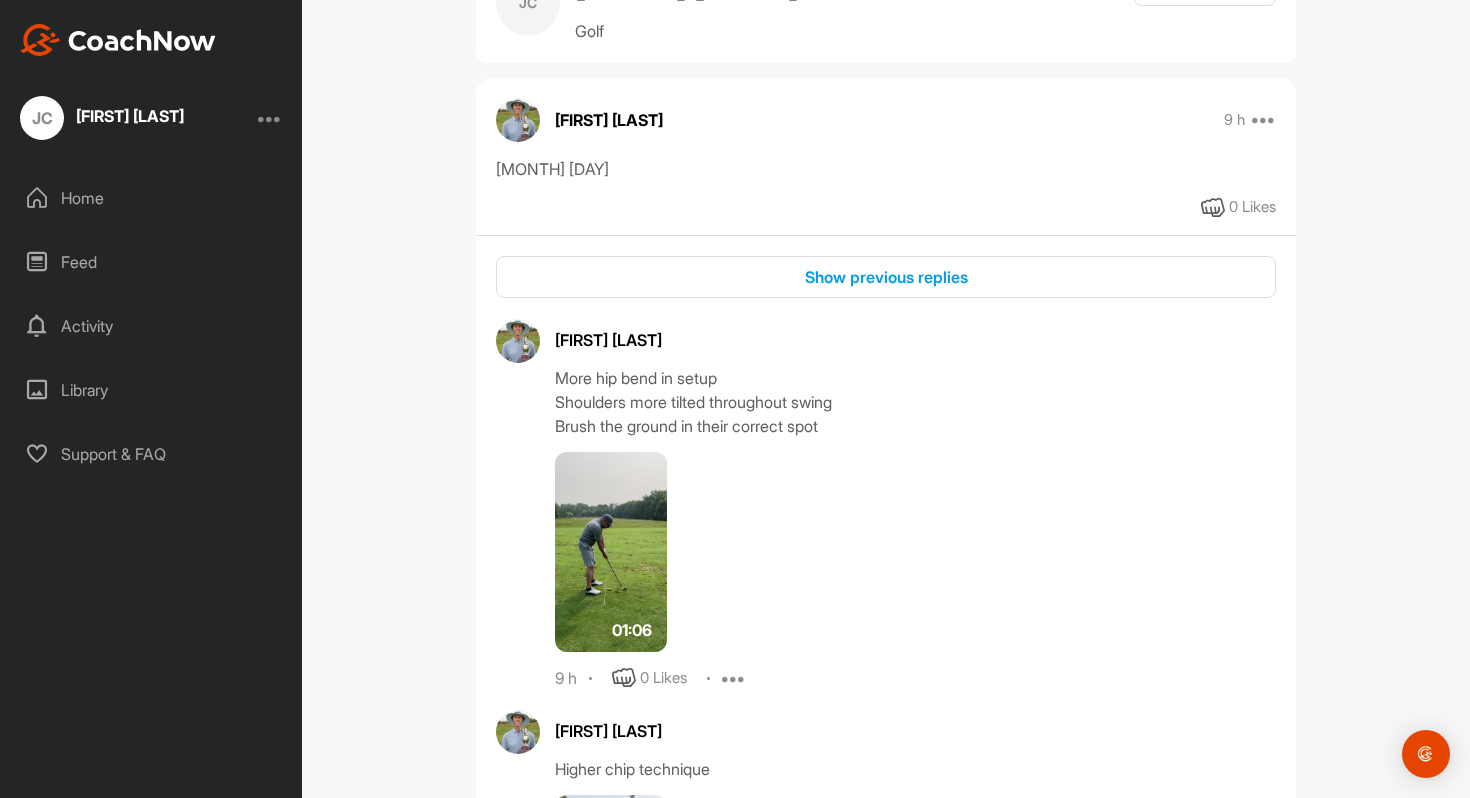 click at bounding box center (611, 552) 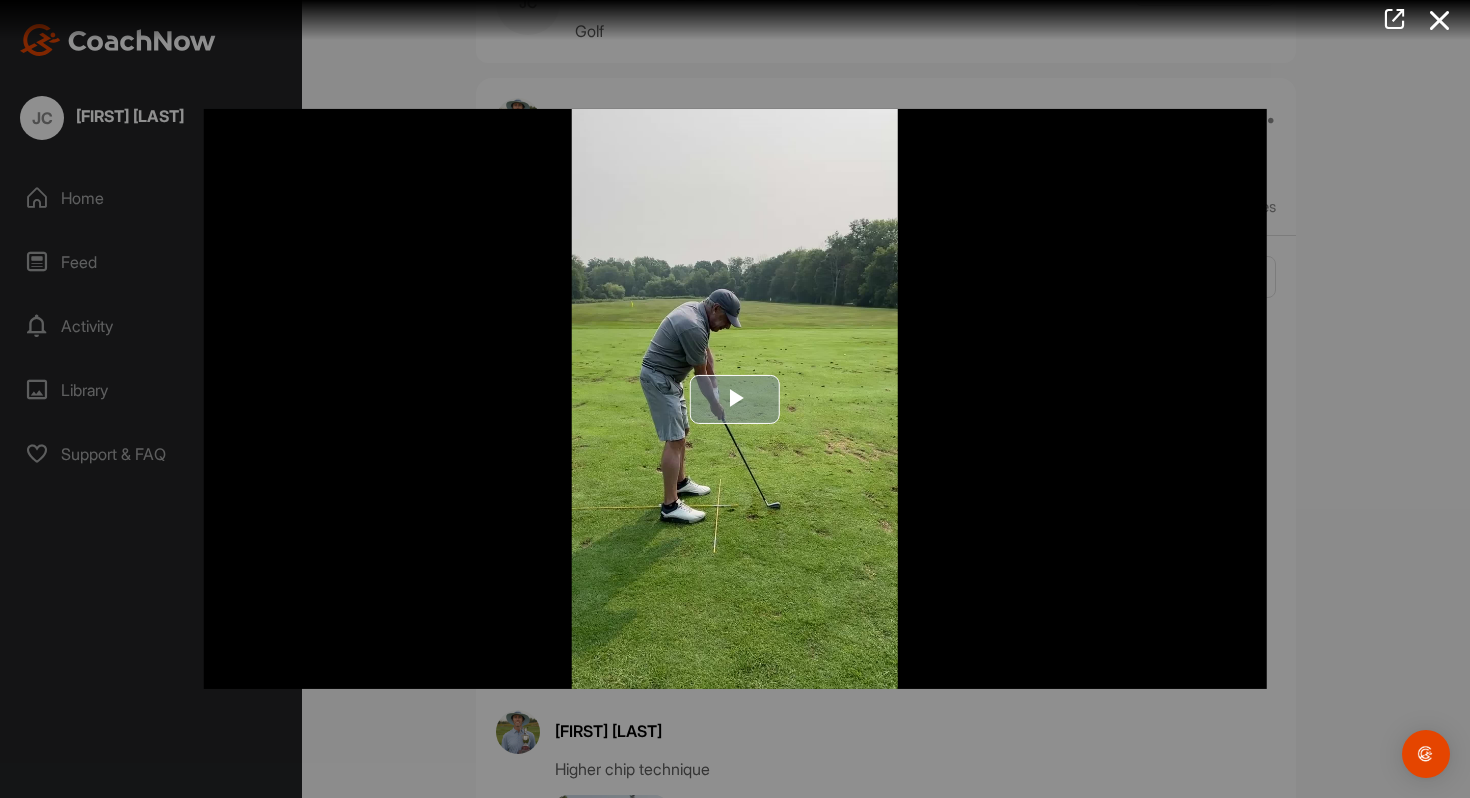 click at bounding box center (735, 399) 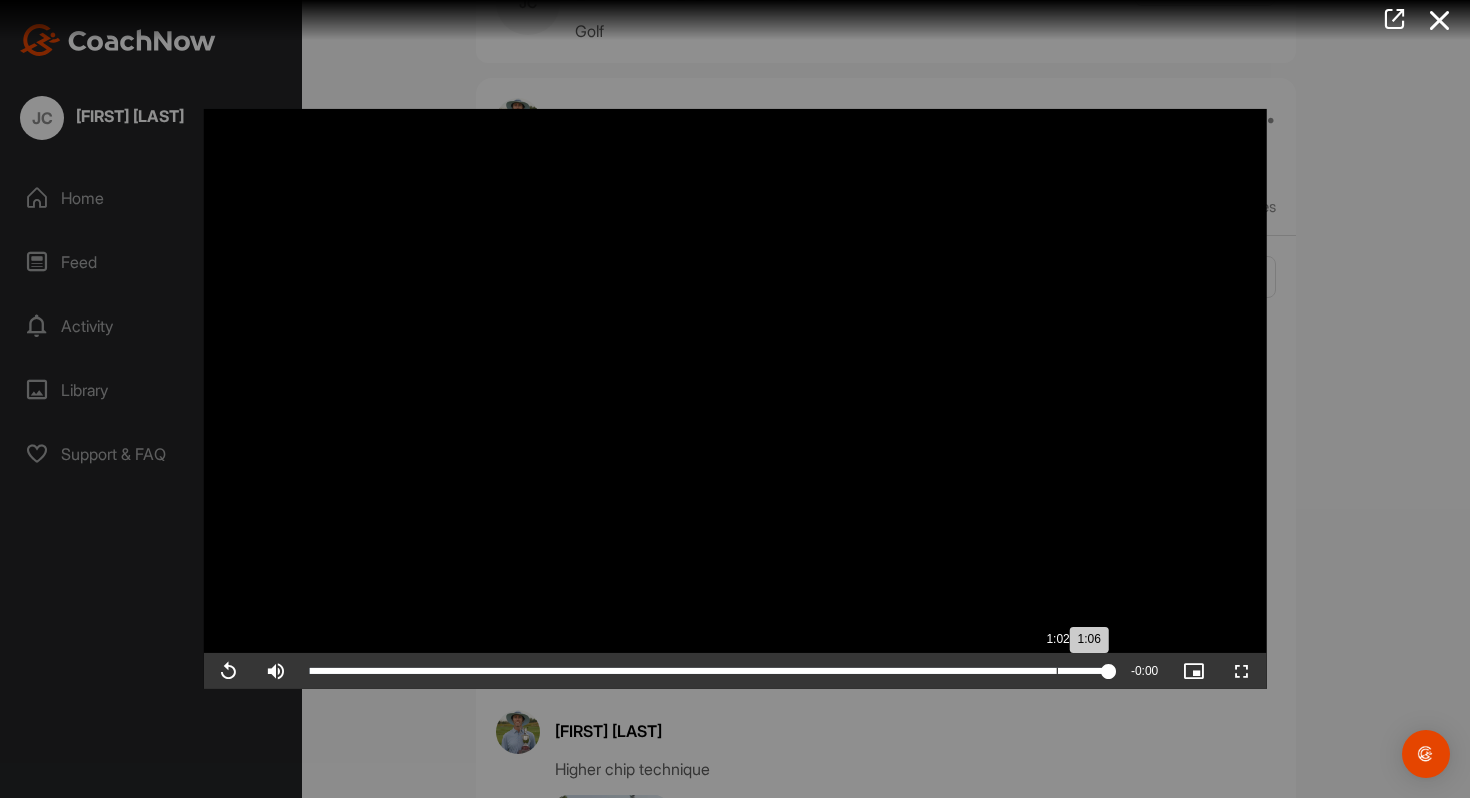 click on "Loaded :  100.00% 1:02 1:06" at bounding box center [709, 671] 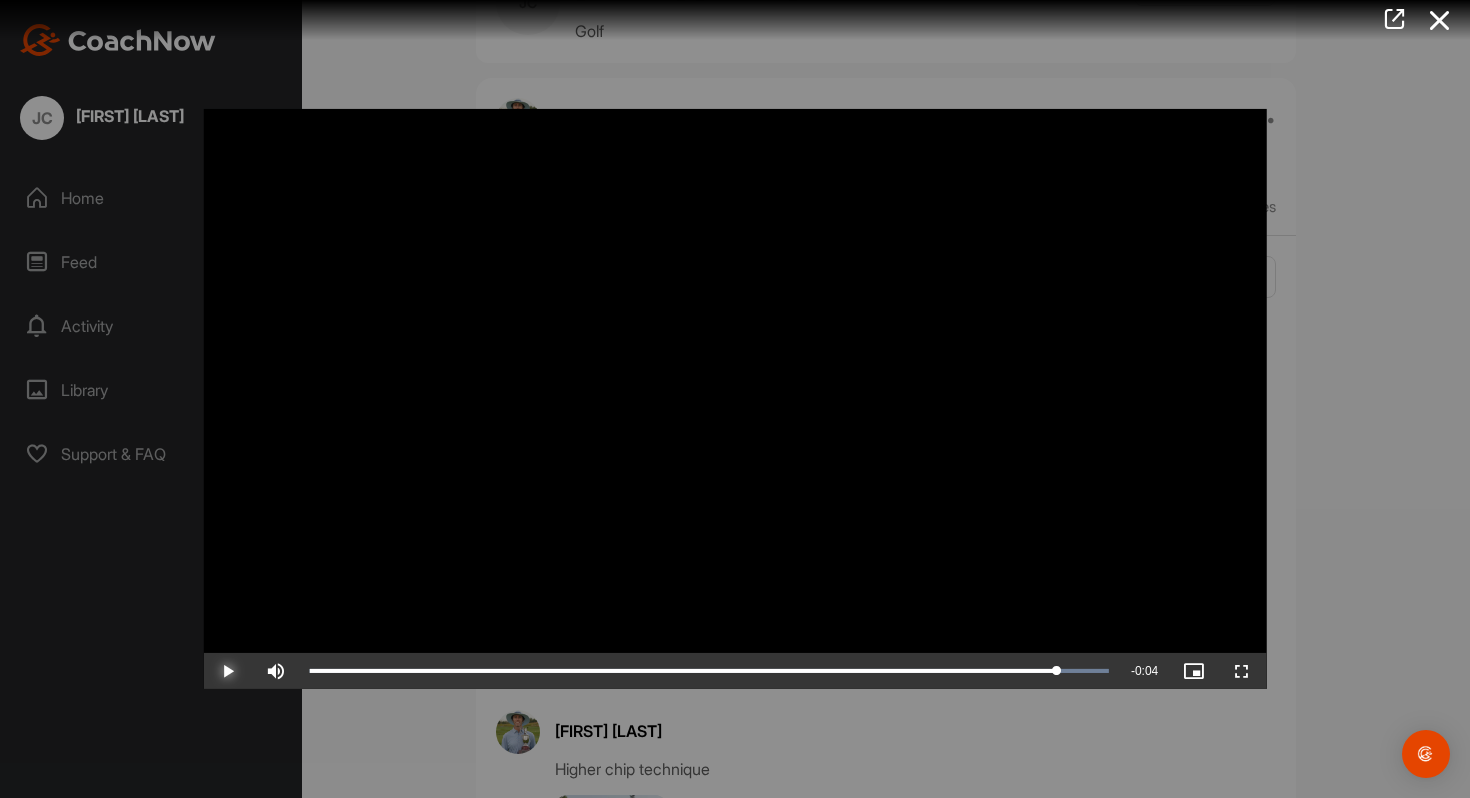 click at bounding box center (228, 671) 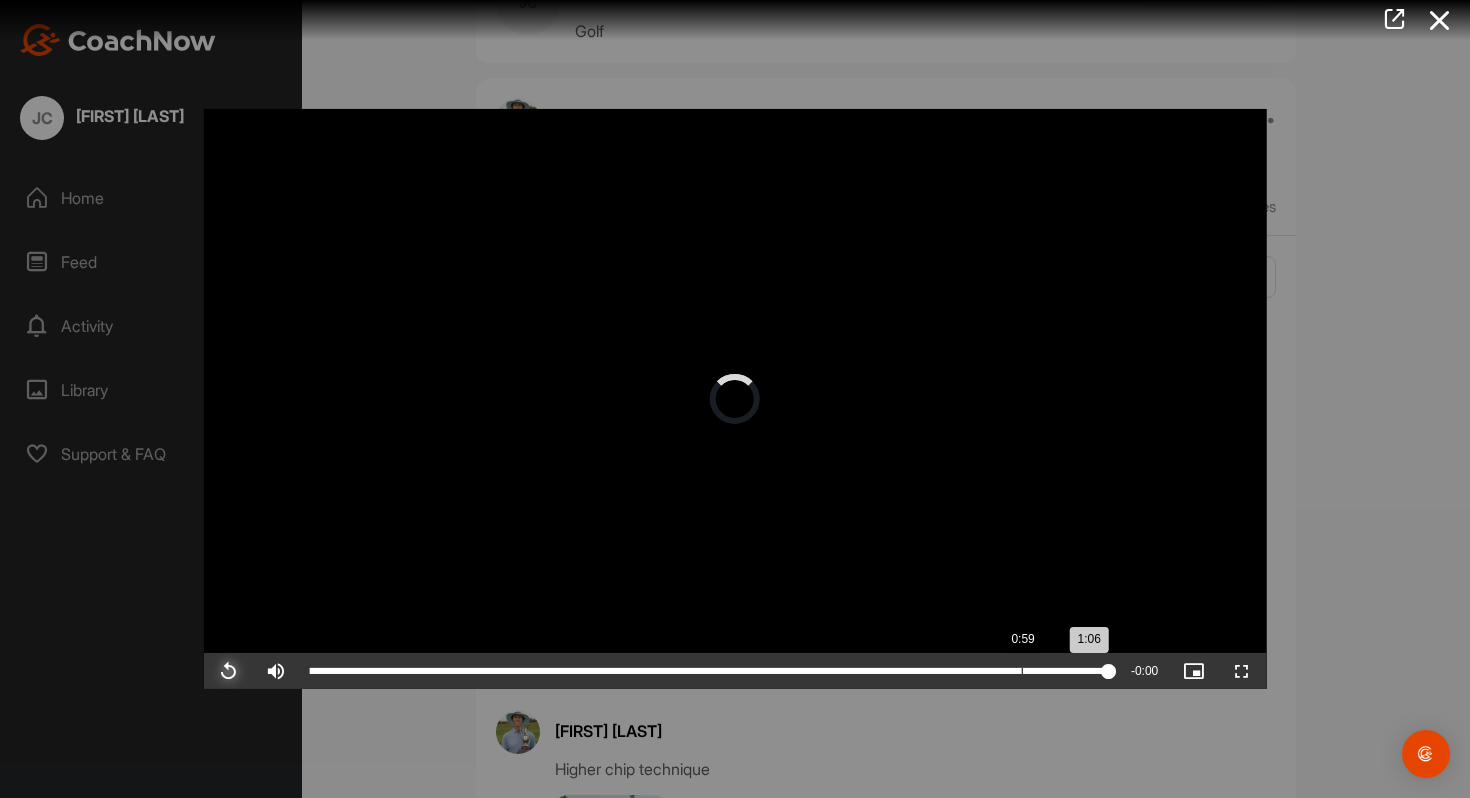 click on "1:06" at bounding box center [709, 671] 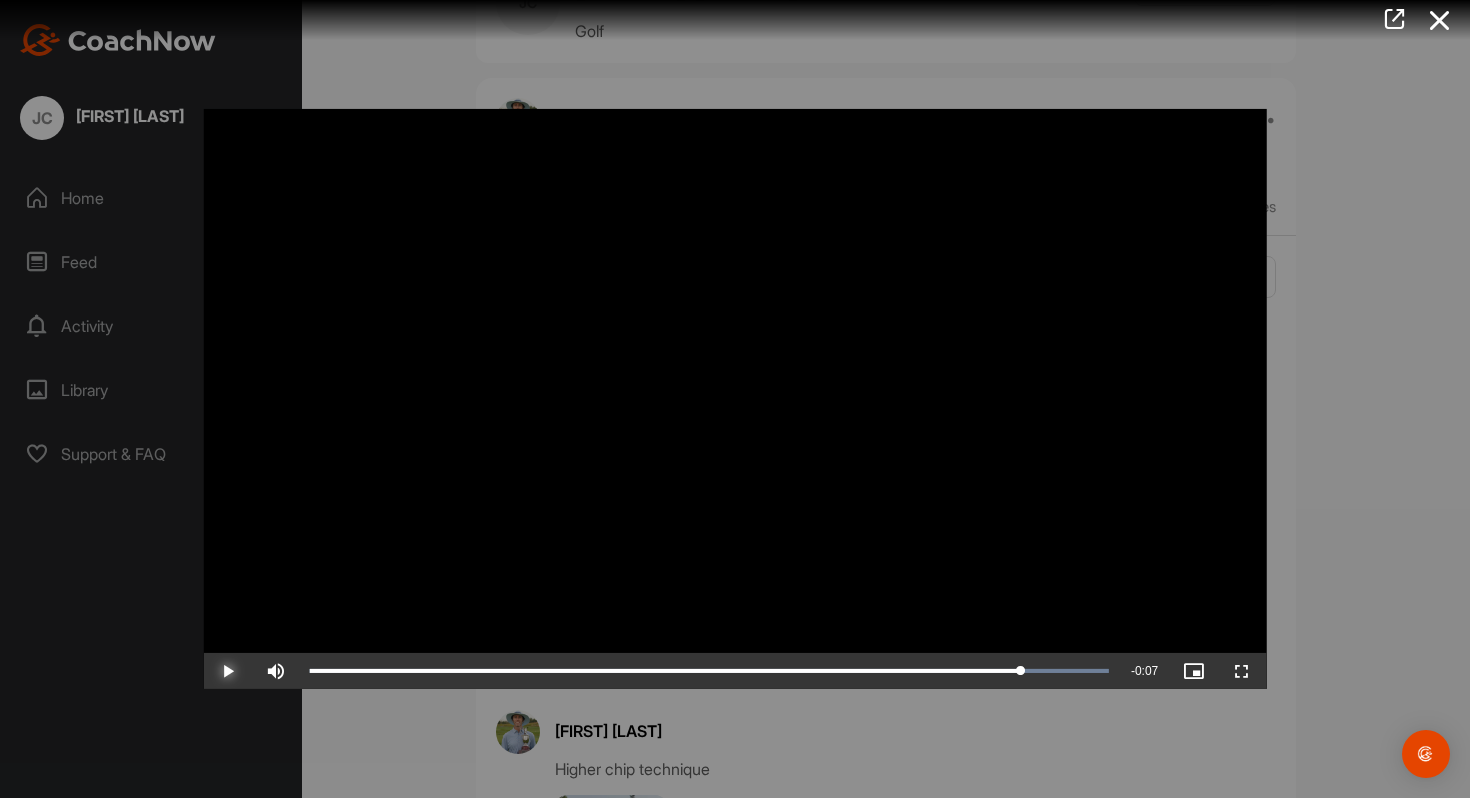 click at bounding box center [228, 671] 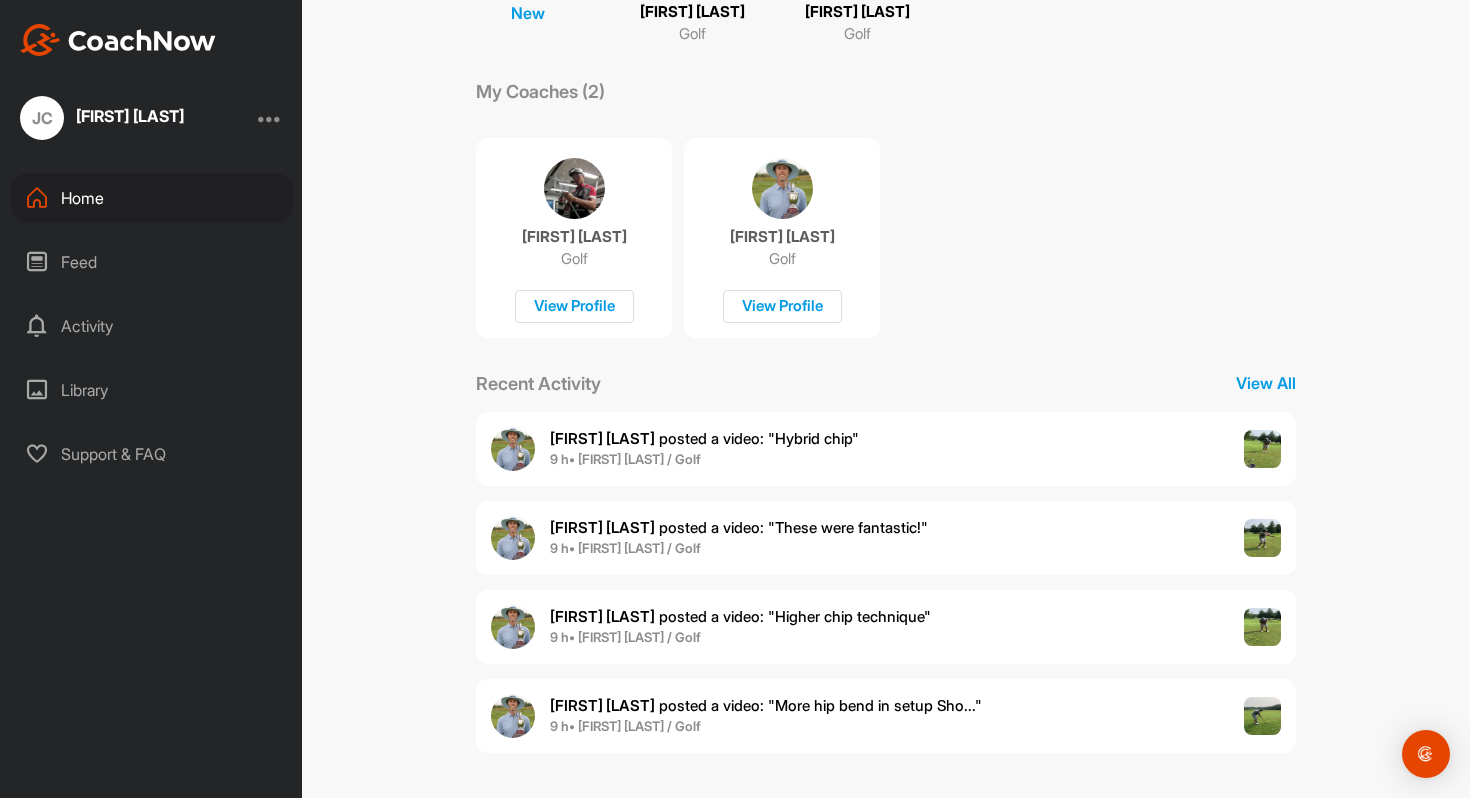 scroll, scrollTop: 281, scrollLeft: 0, axis: vertical 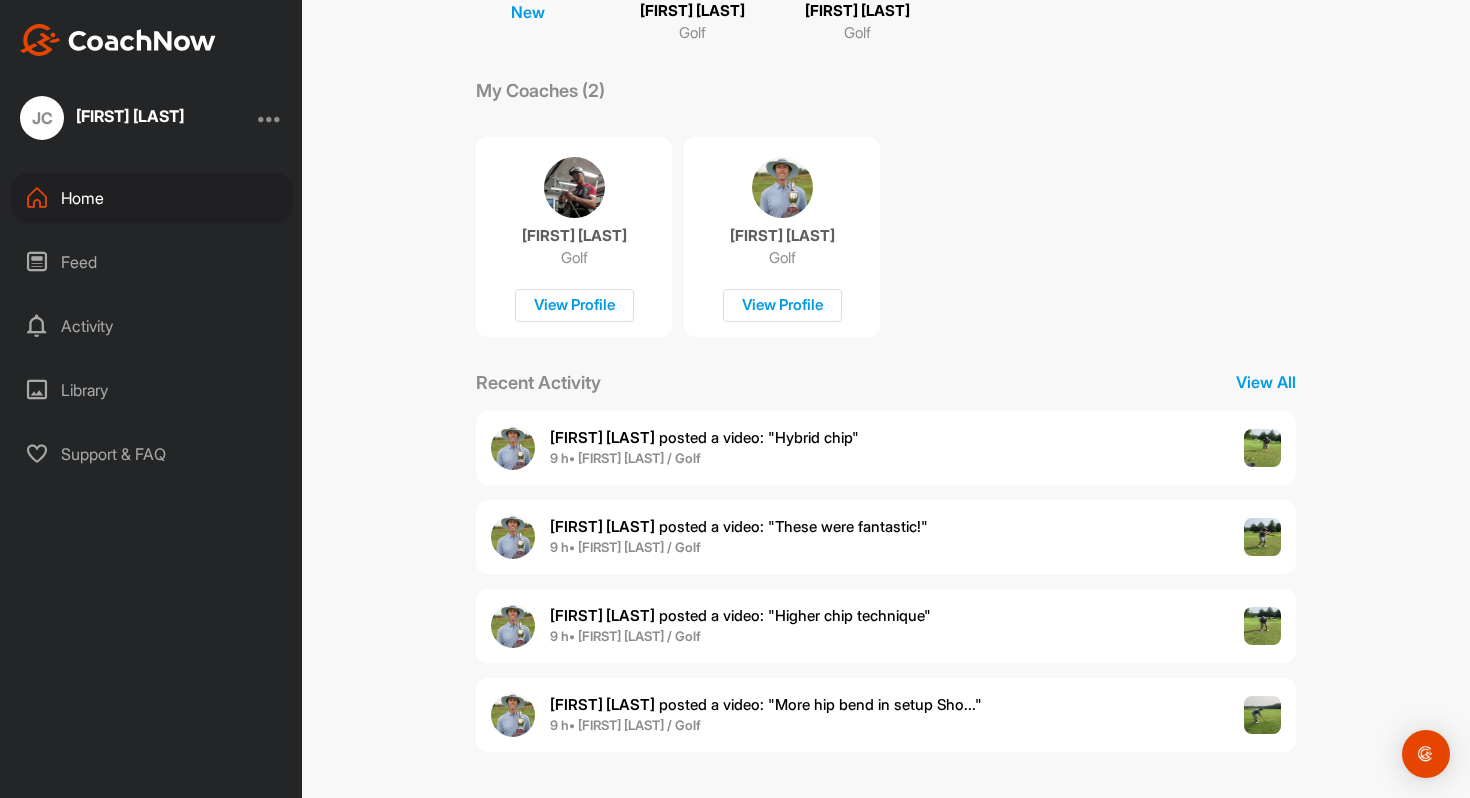 click on "David S." at bounding box center (602, 526) 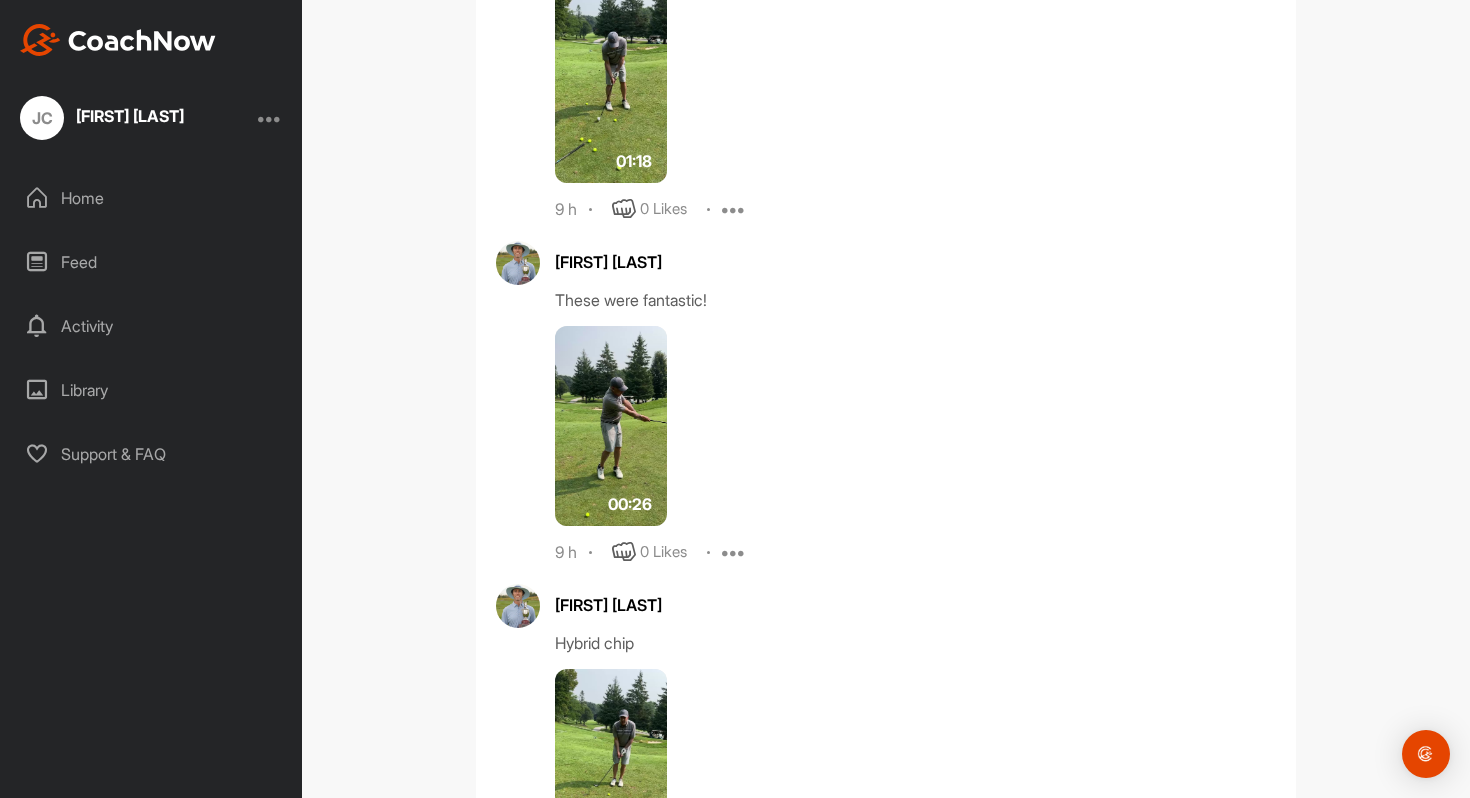 scroll, scrollTop: 913, scrollLeft: 0, axis: vertical 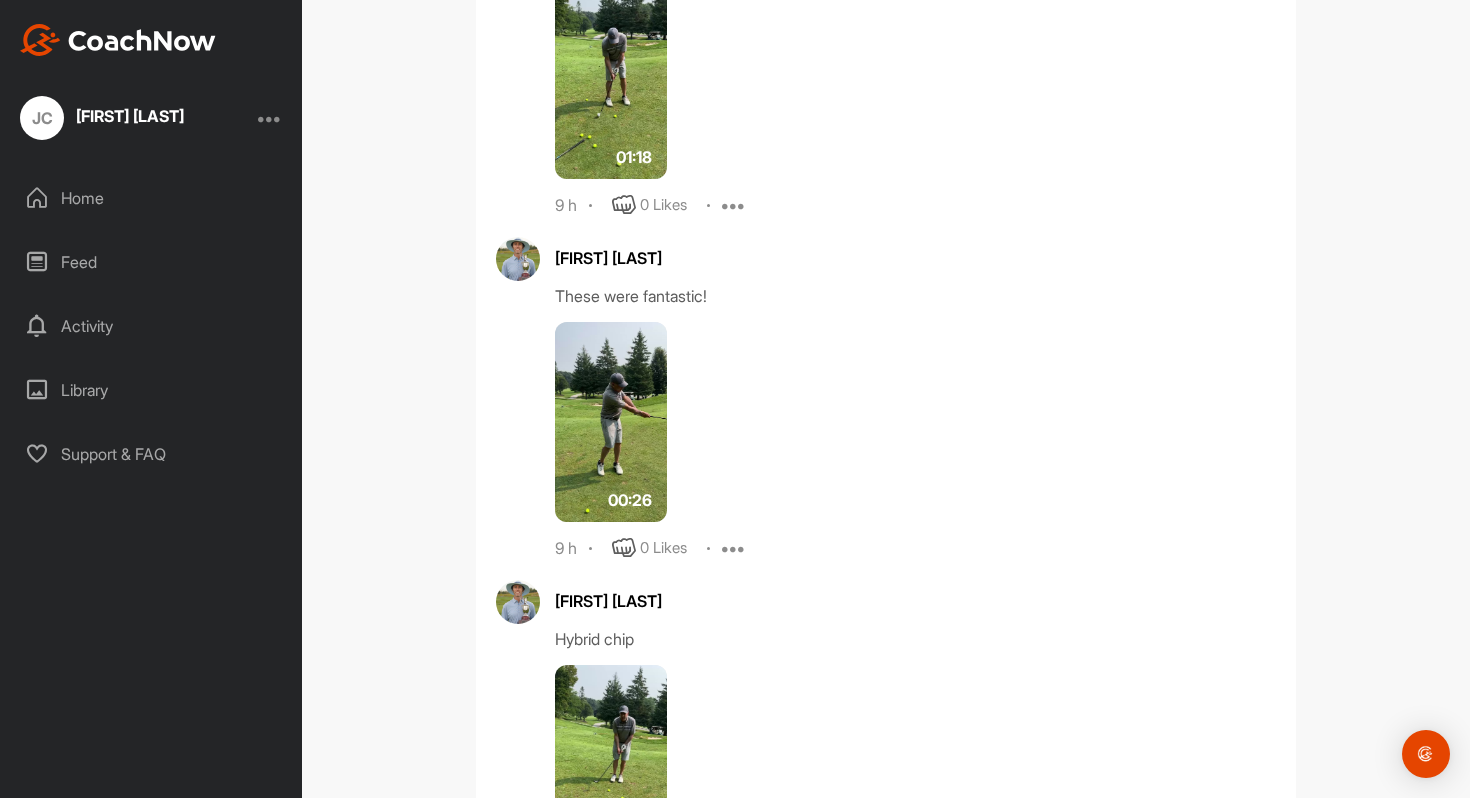 click at bounding box center [611, 422] 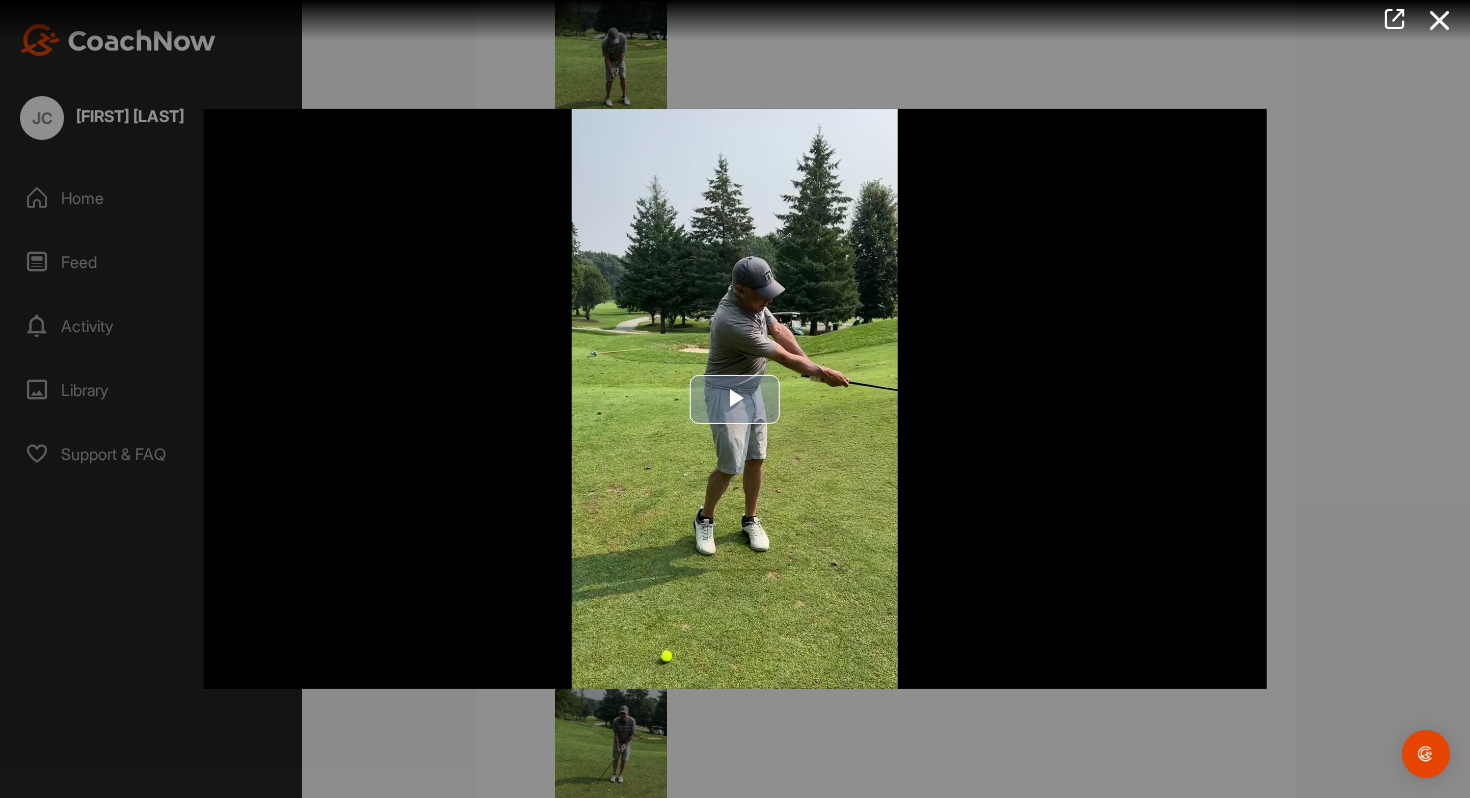click at bounding box center [735, 399] 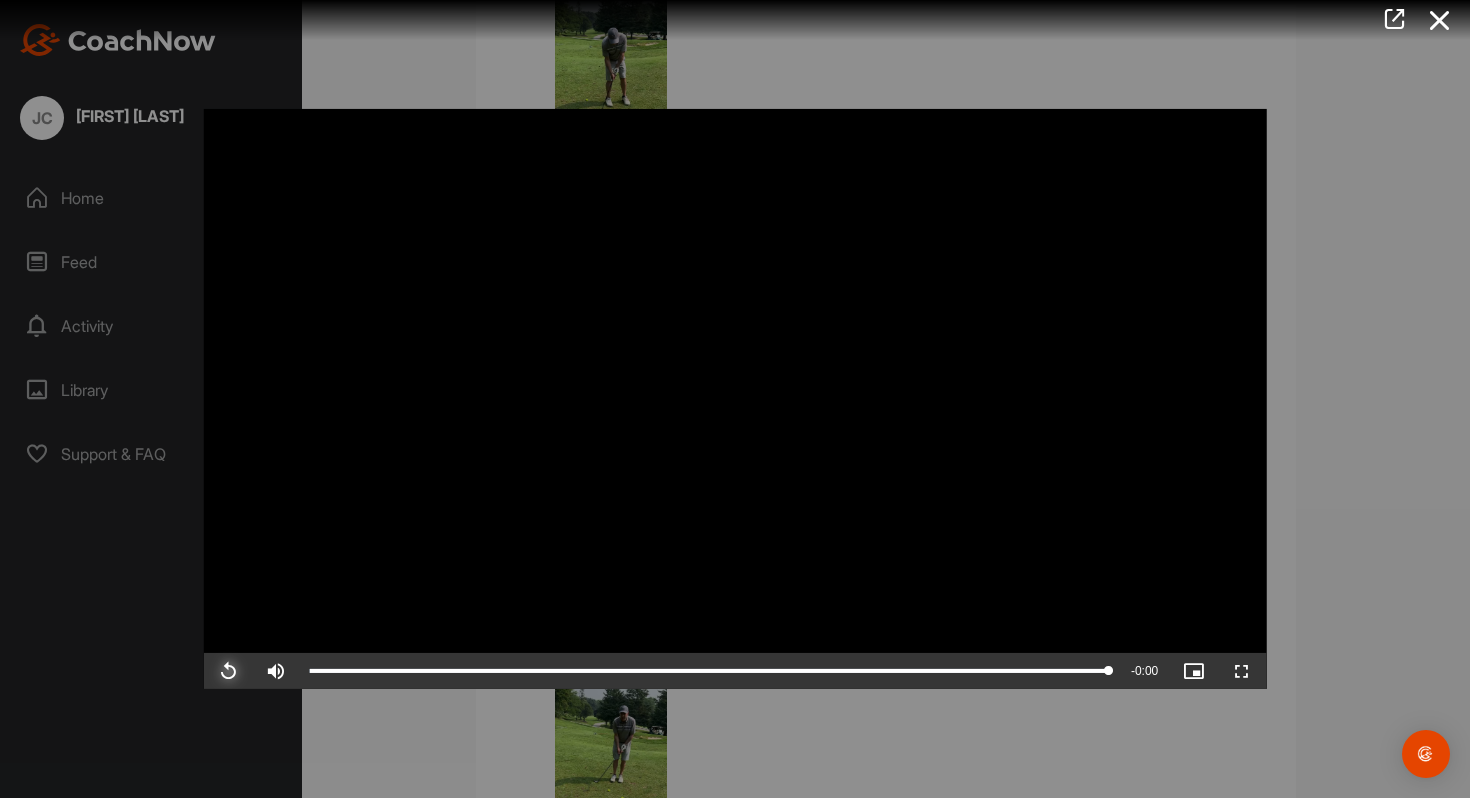 click at bounding box center (228, 671) 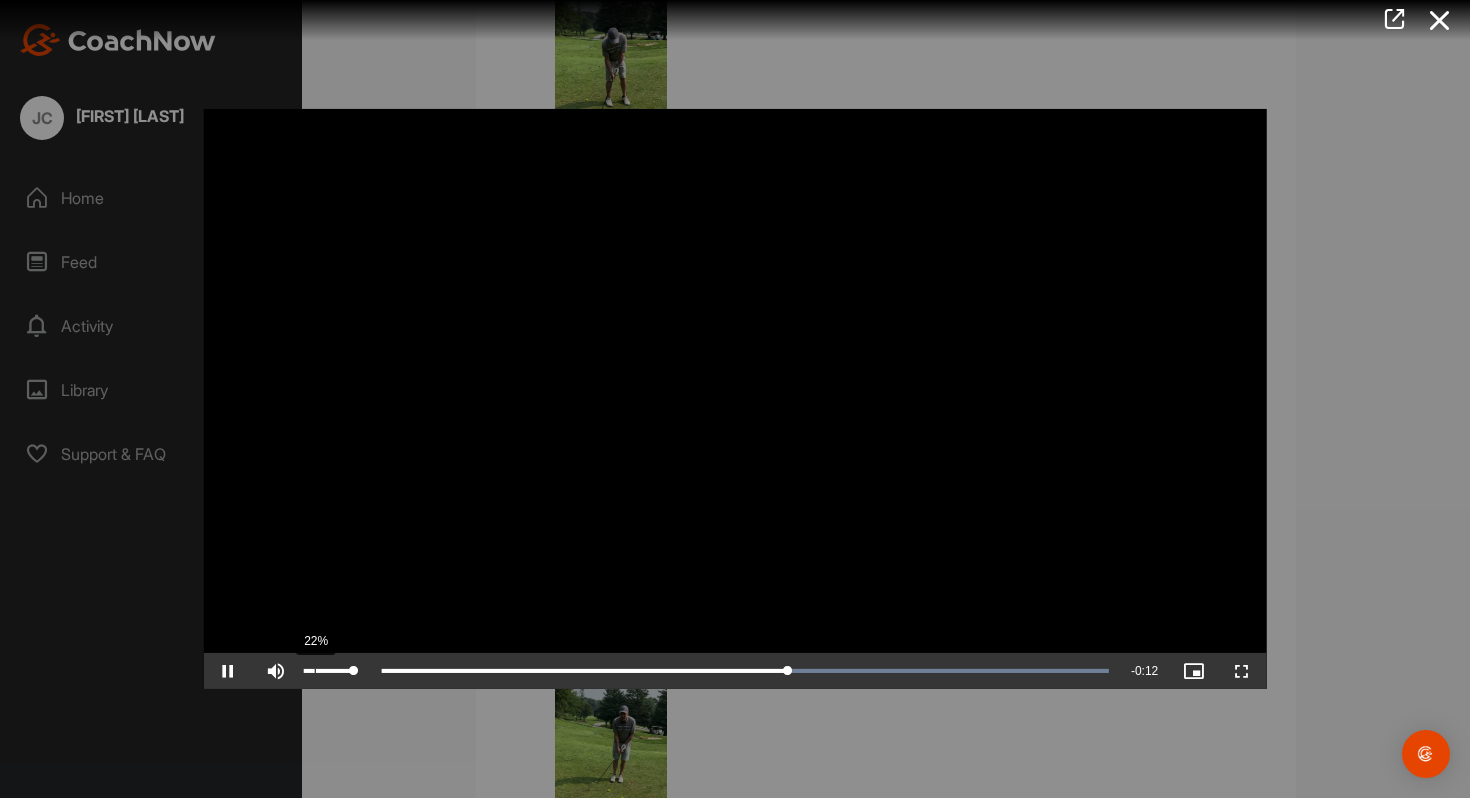 click on "22%" at bounding box center (329, 671) 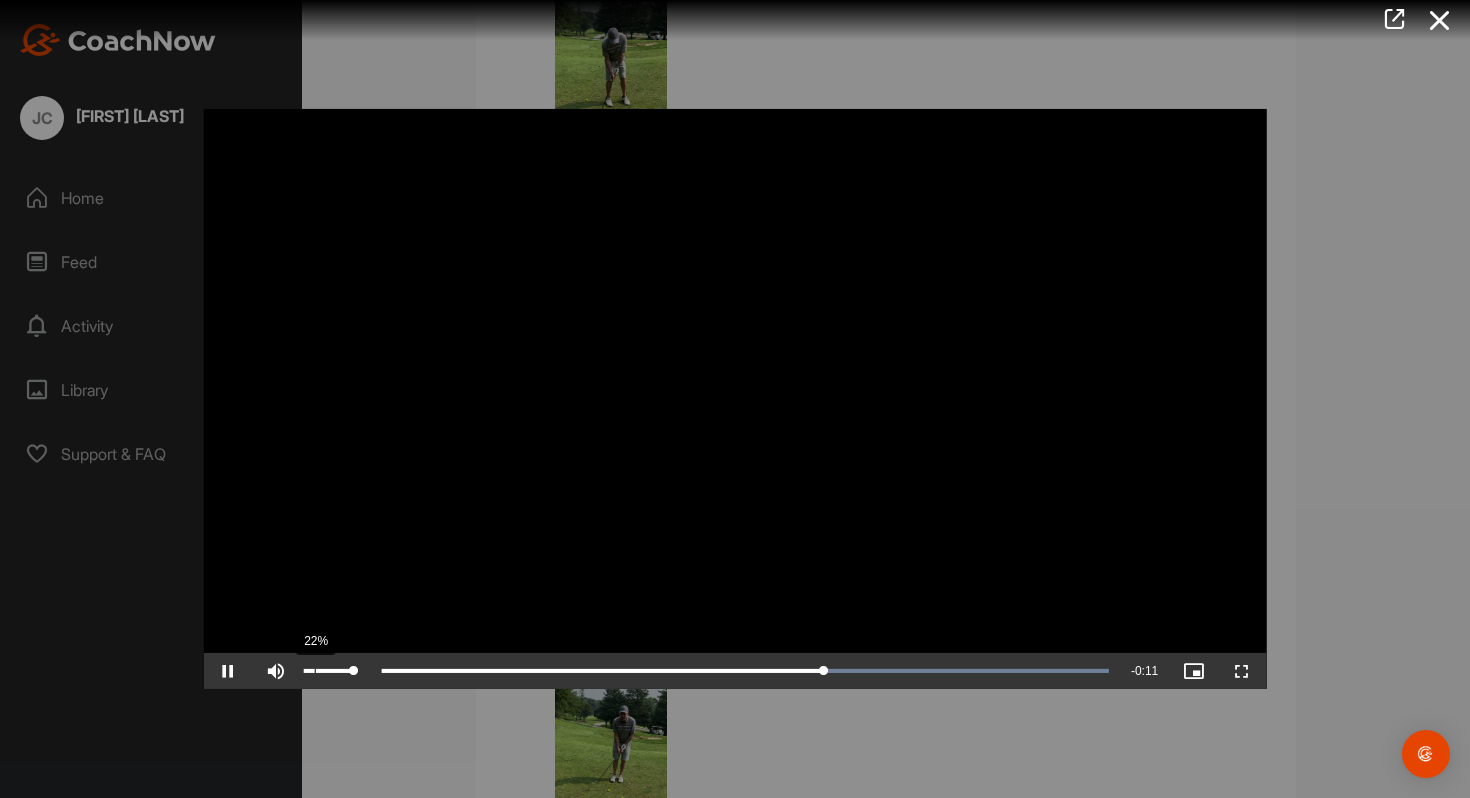click on "22%" at bounding box center [329, 671] 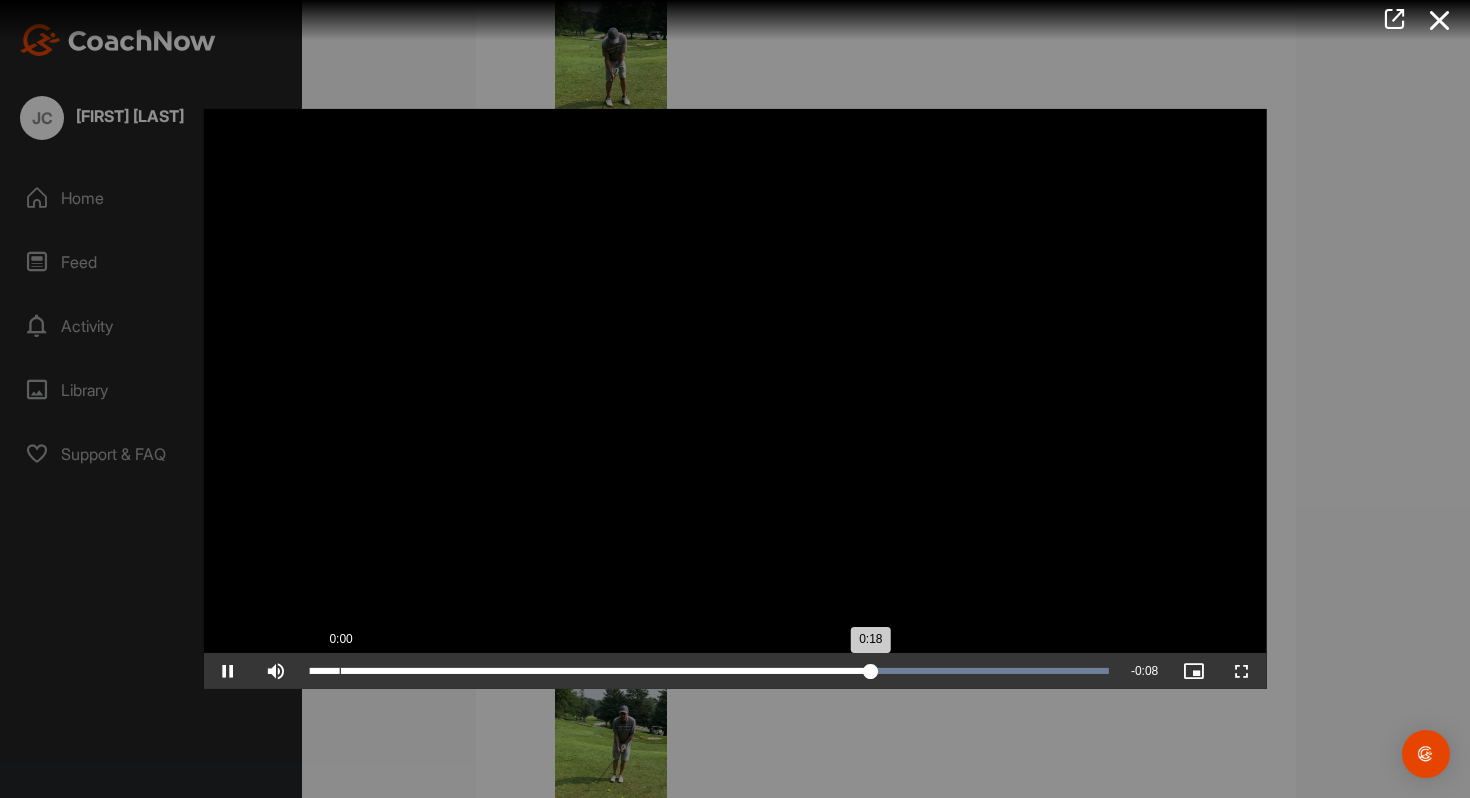 click on "Loaded :  100.00% 0:00 0:18" at bounding box center [709, 671] 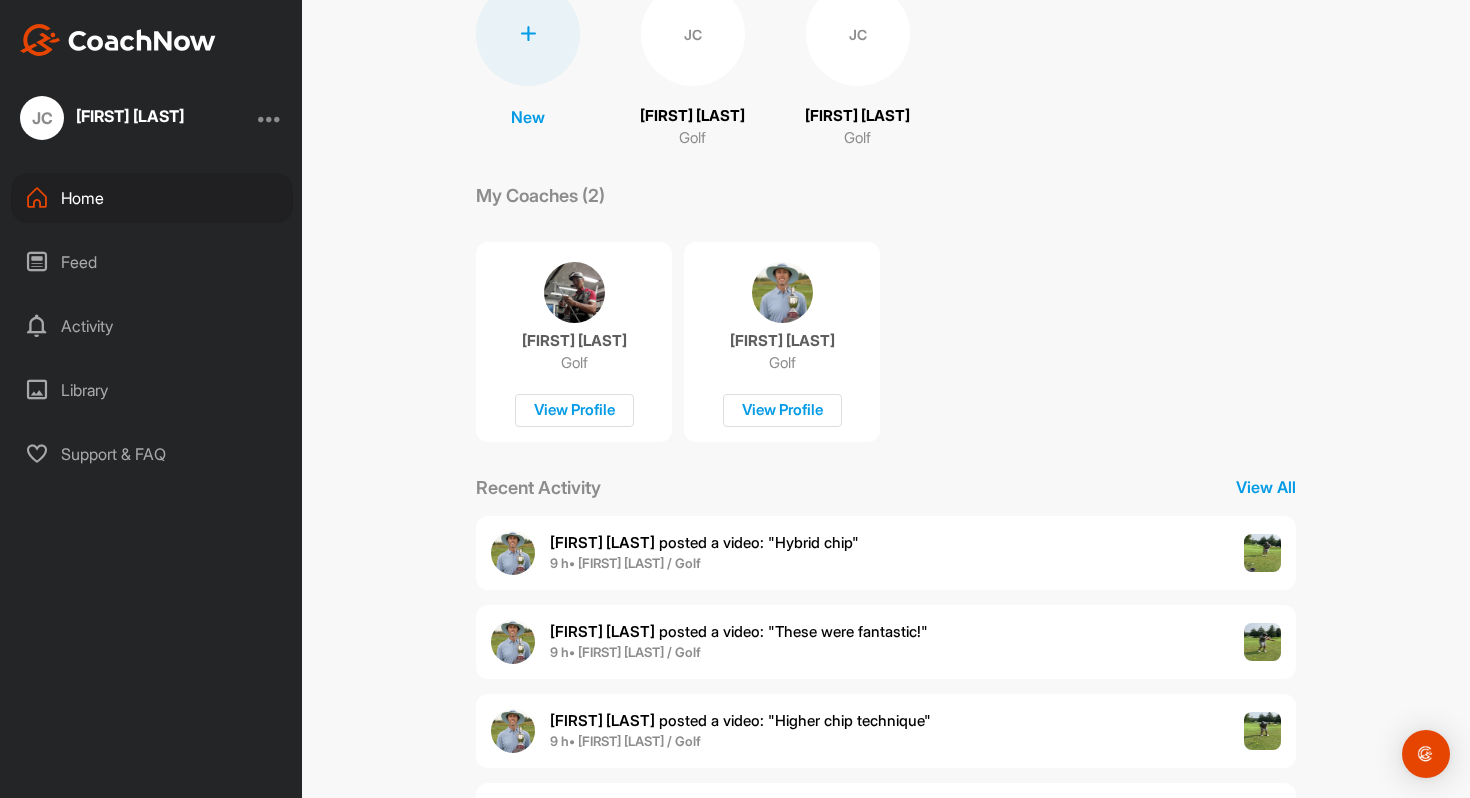 scroll, scrollTop: 281, scrollLeft: 0, axis: vertical 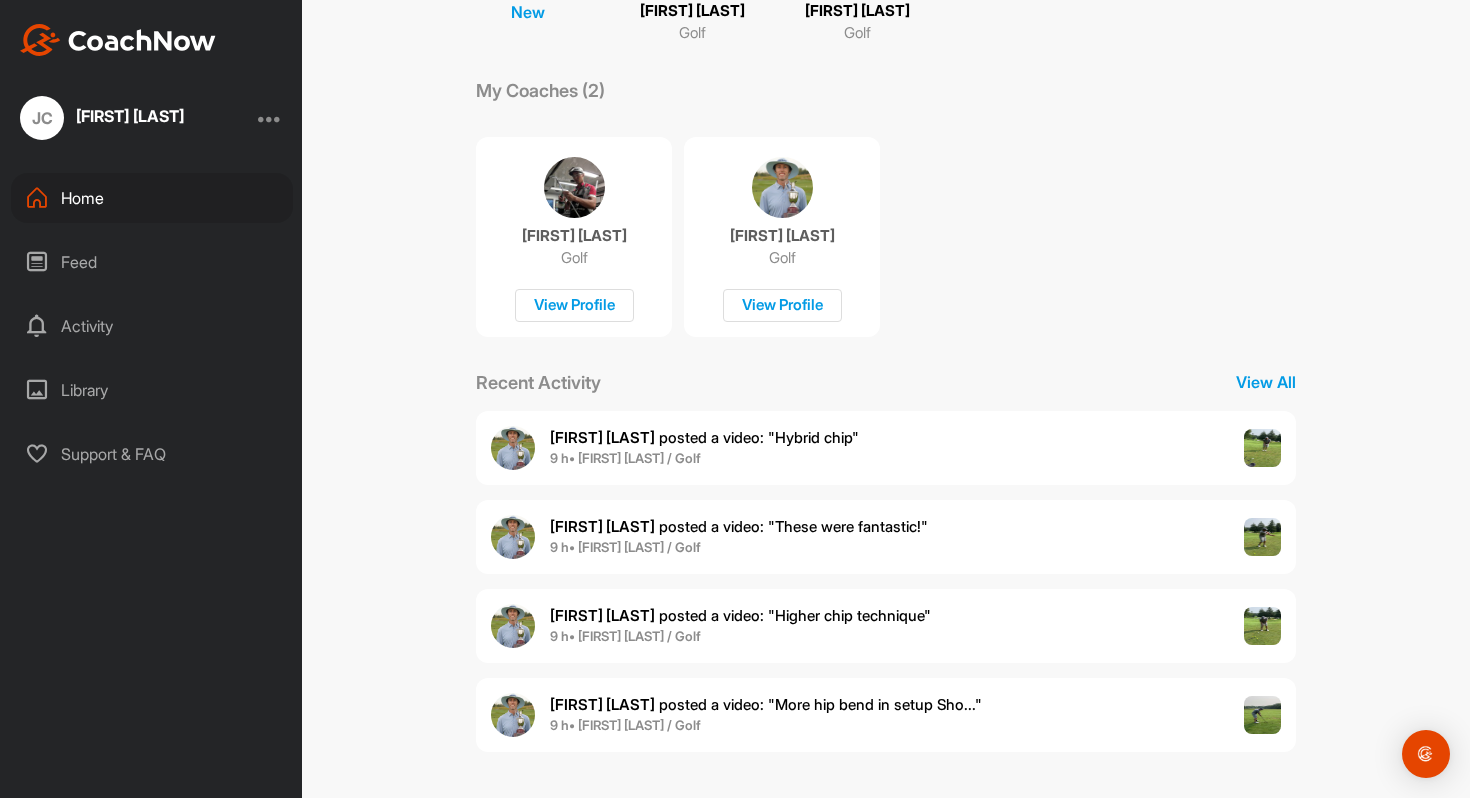 click on "David S.   posted a video : " Higher chip technique "" at bounding box center [740, 616] 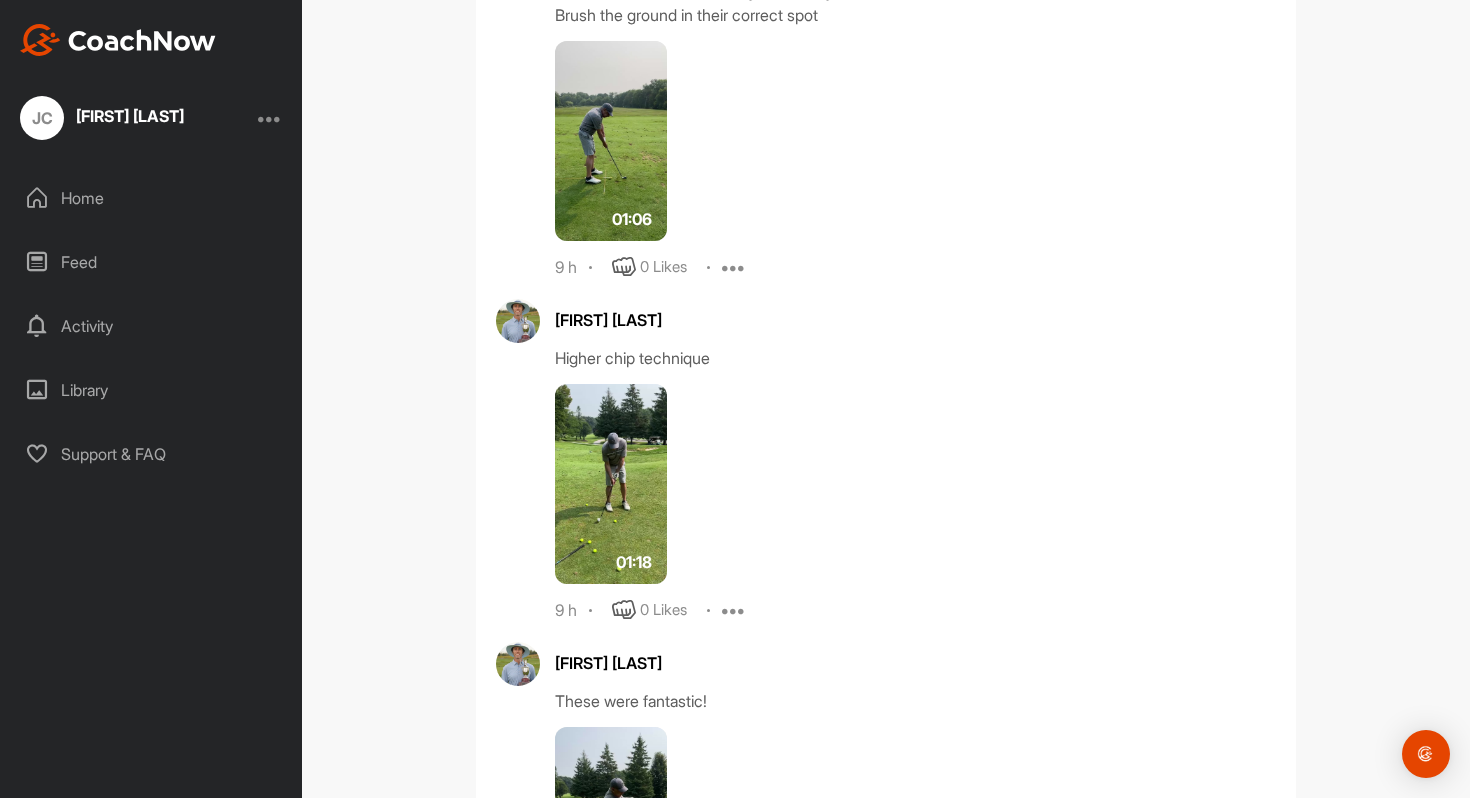 scroll, scrollTop: 570, scrollLeft: 0, axis: vertical 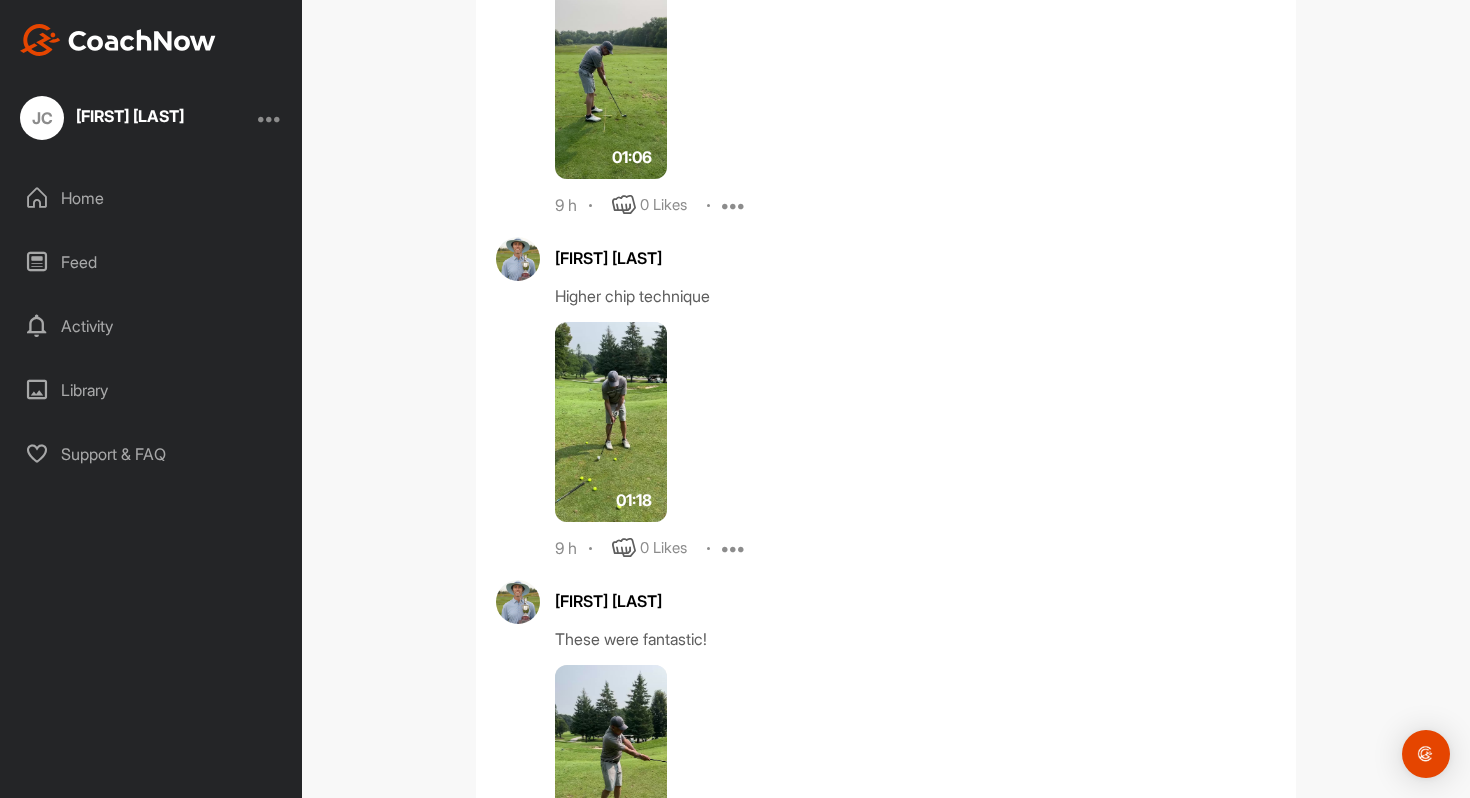 click at bounding box center (611, 422) 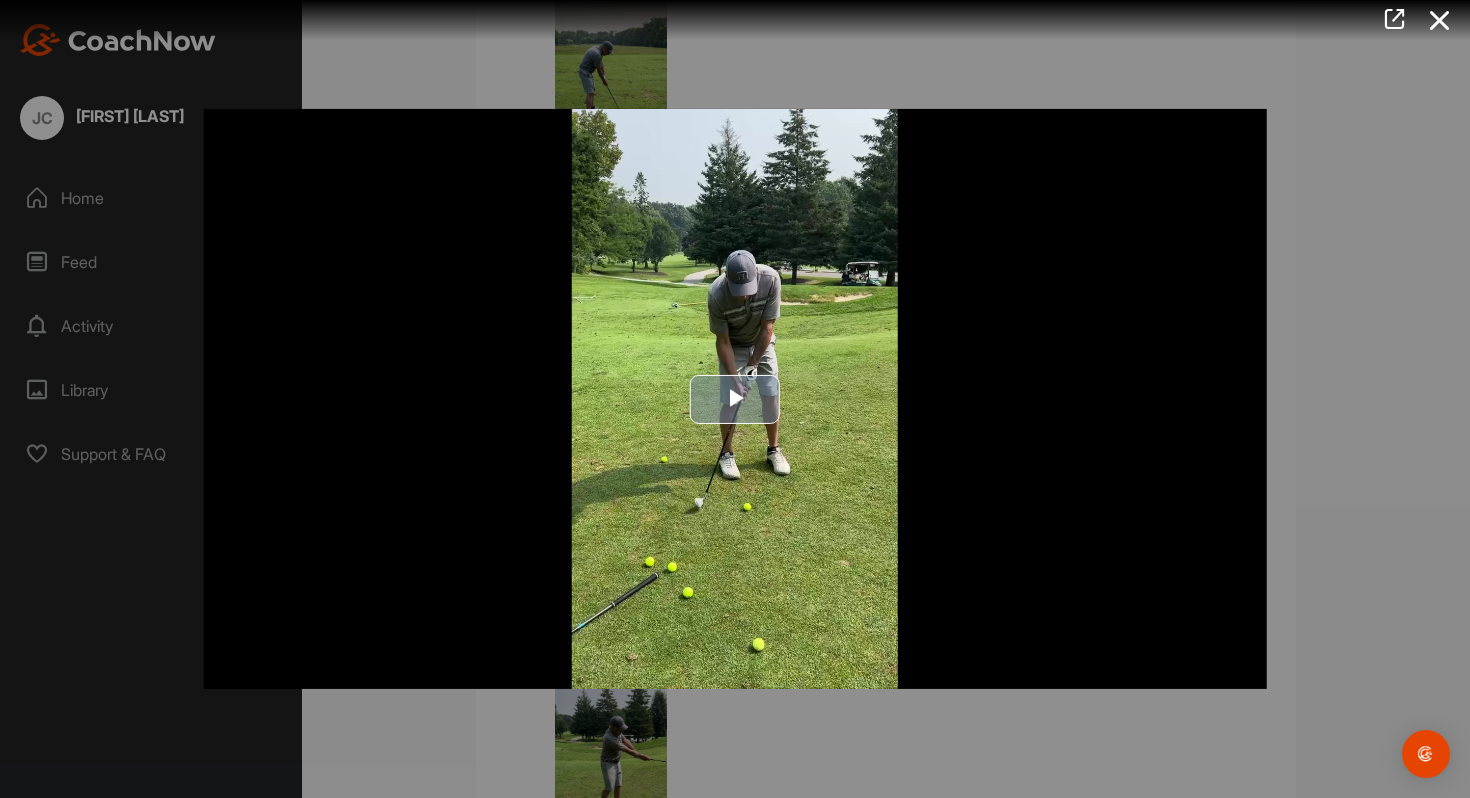 click at bounding box center (735, 399) 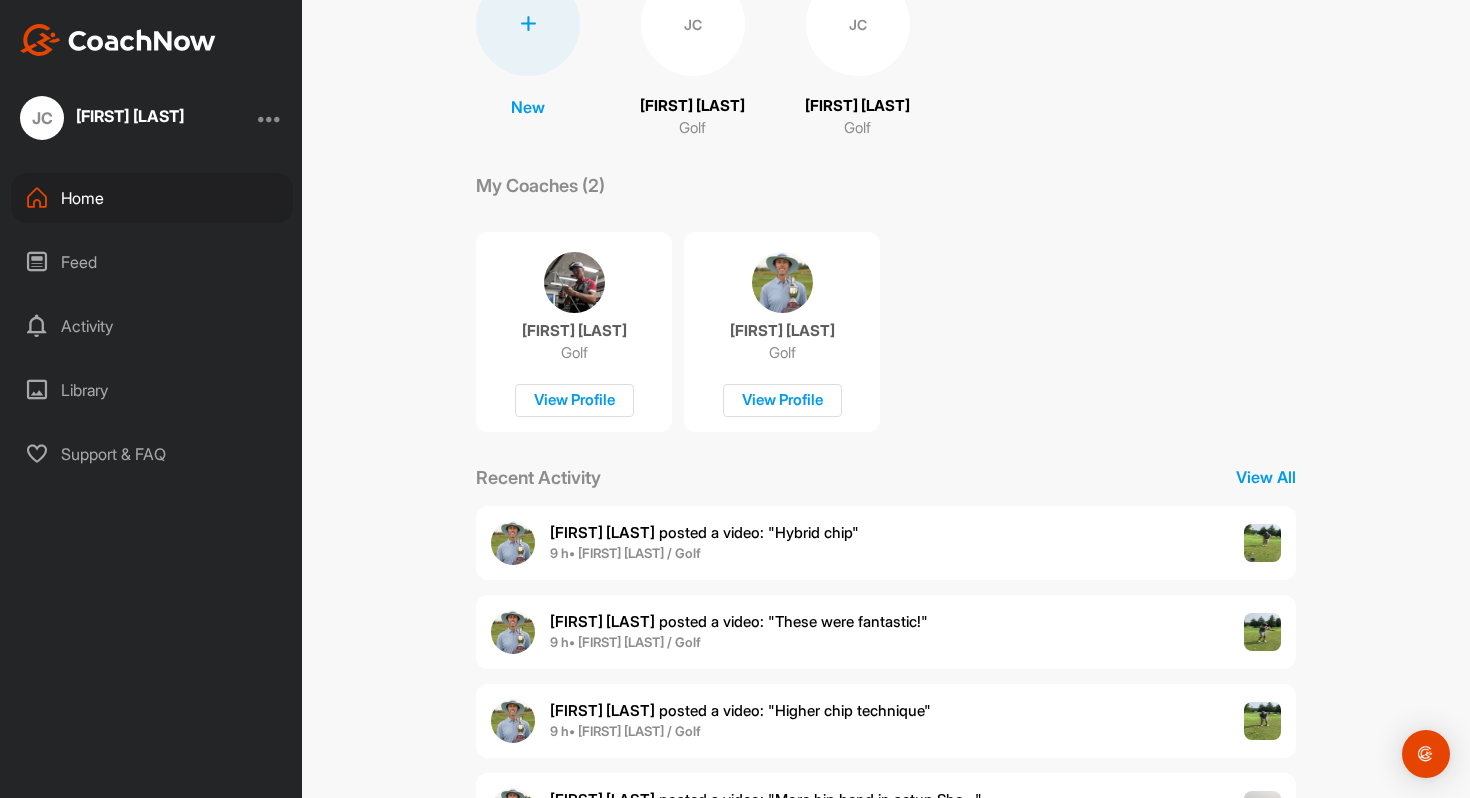 scroll, scrollTop: 281, scrollLeft: 0, axis: vertical 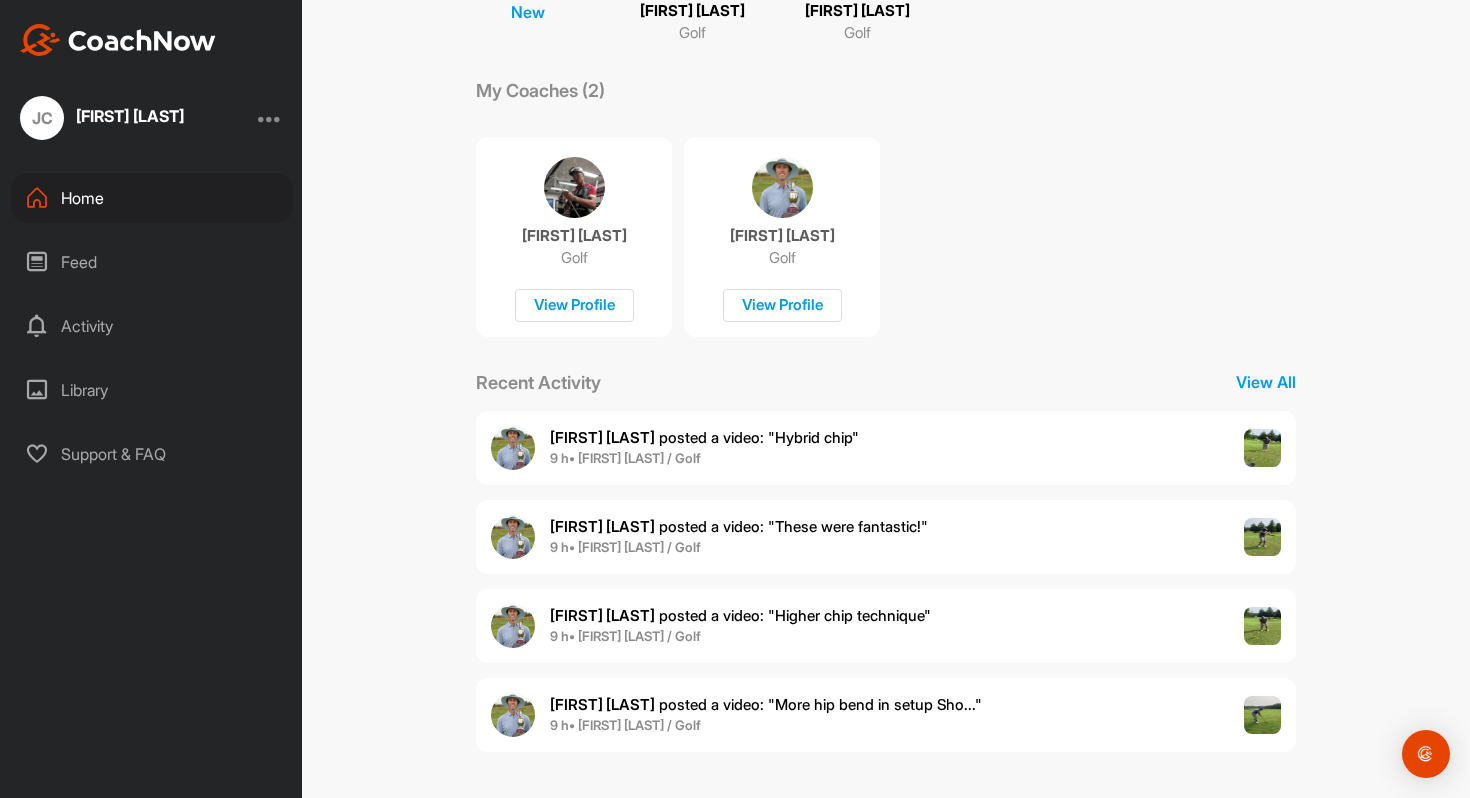 click on "David S.   posted a video : " More hip bend in setup
Sho... "" at bounding box center (766, 705) 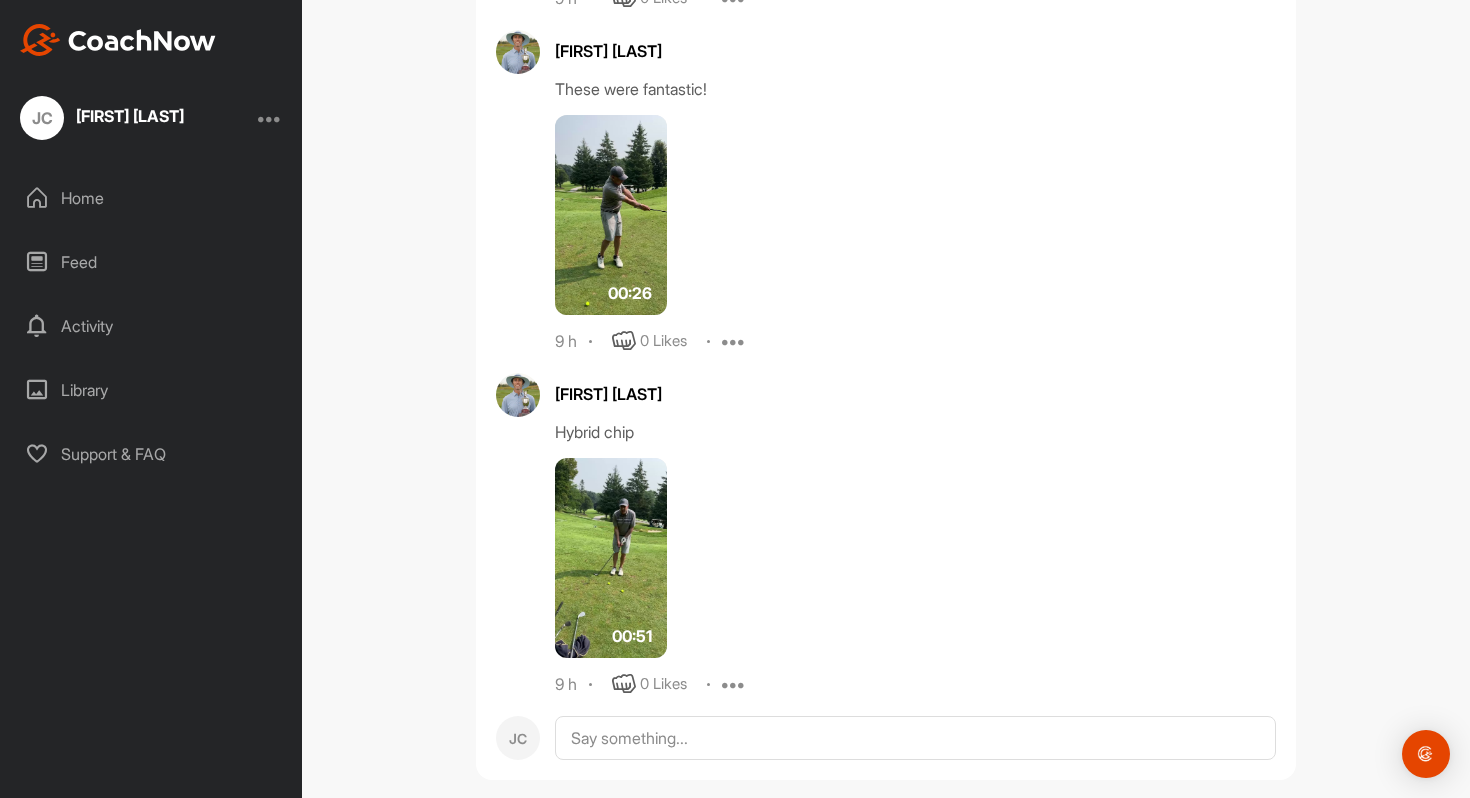 scroll, scrollTop: 1148, scrollLeft: 0, axis: vertical 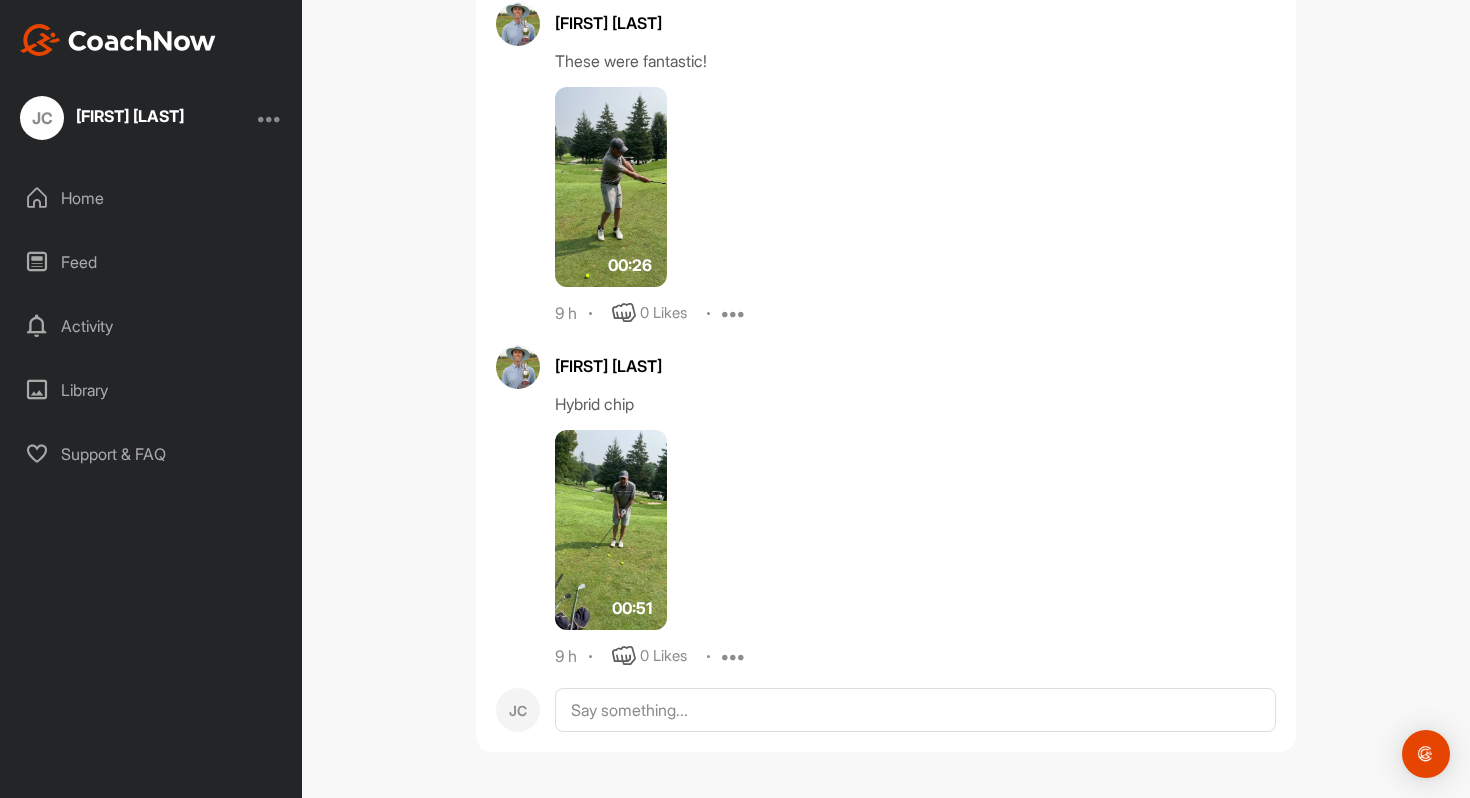 click at bounding box center [611, 530] 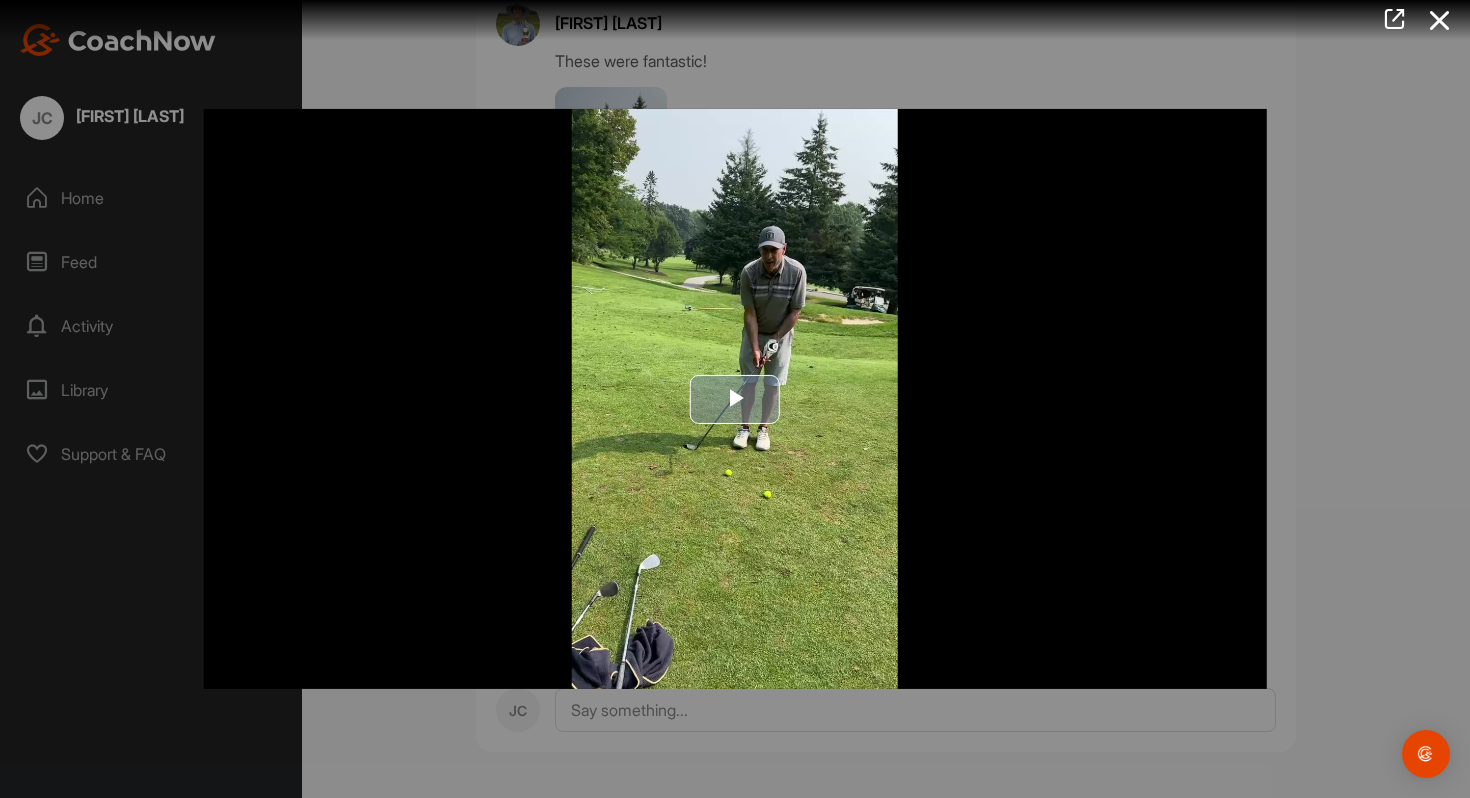click at bounding box center [735, 399] 